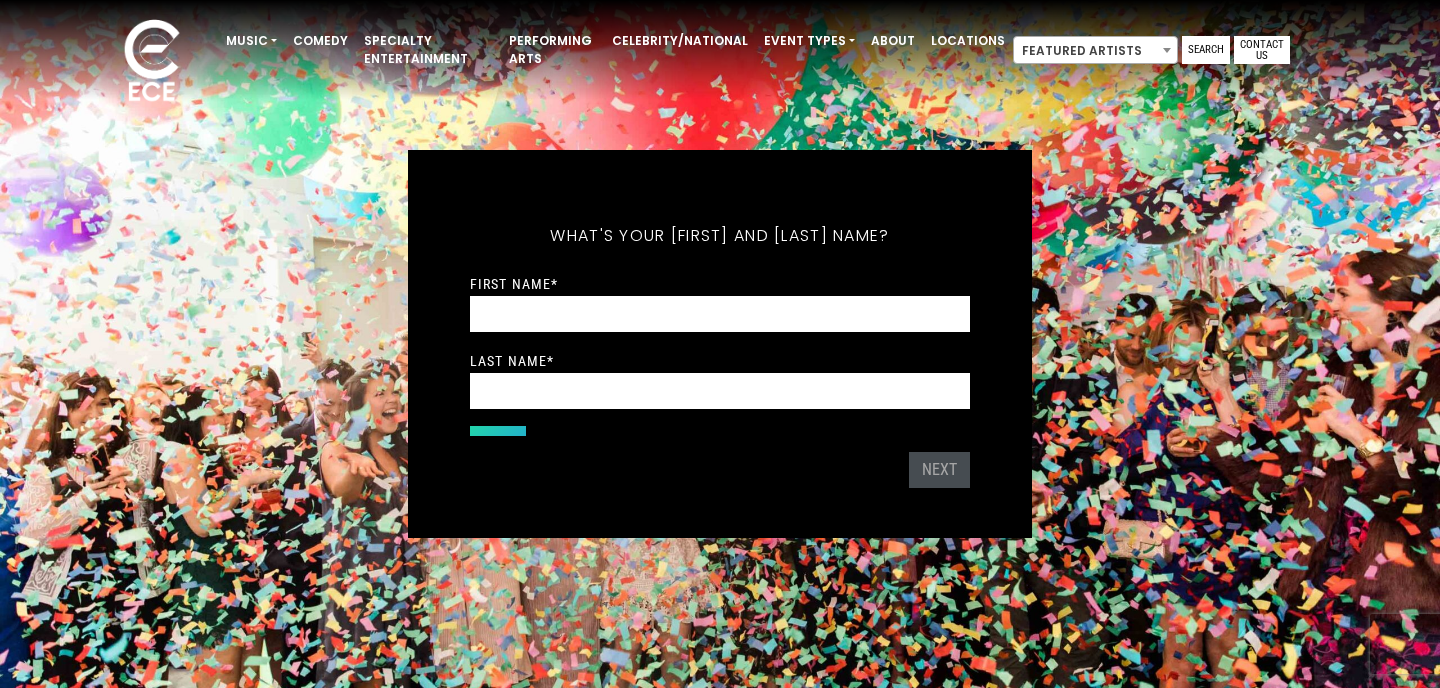 scroll, scrollTop: 0, scrollLeft: 0, axis: both 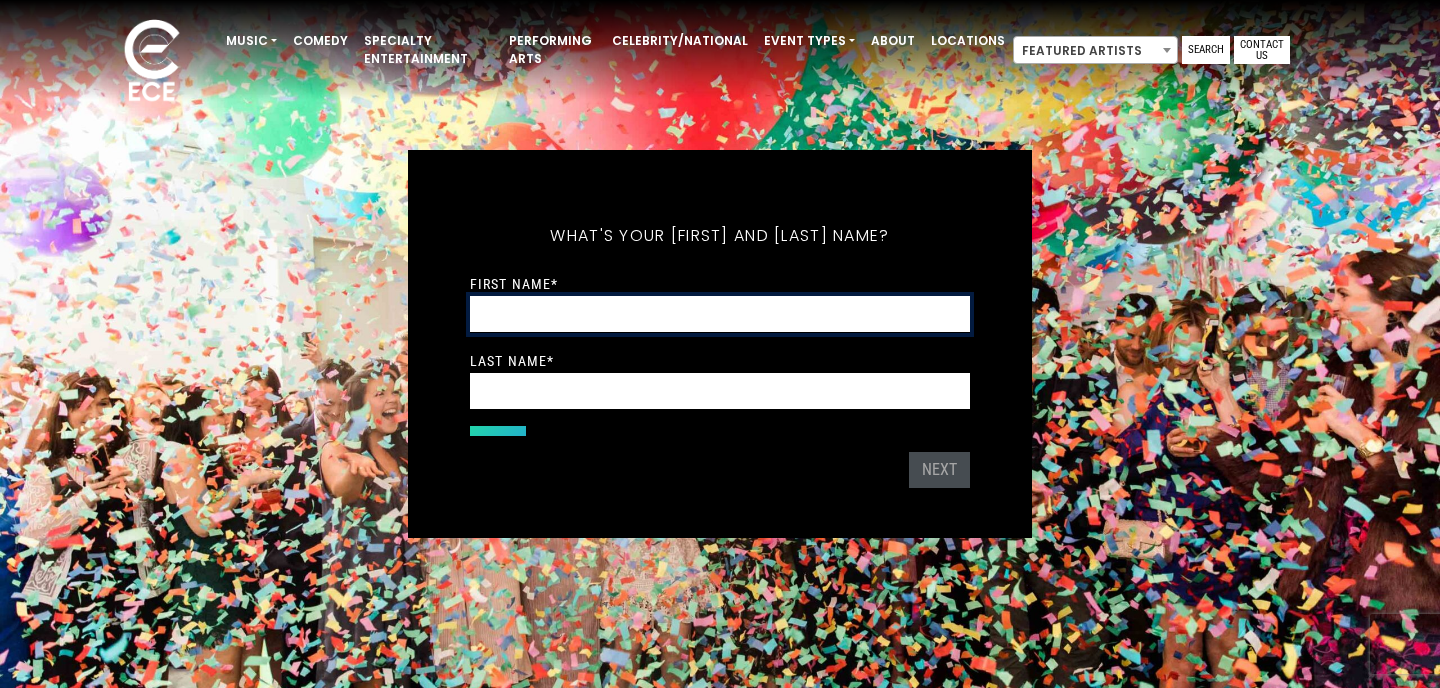 click on "First Name *" at bounding box center [720, 314] 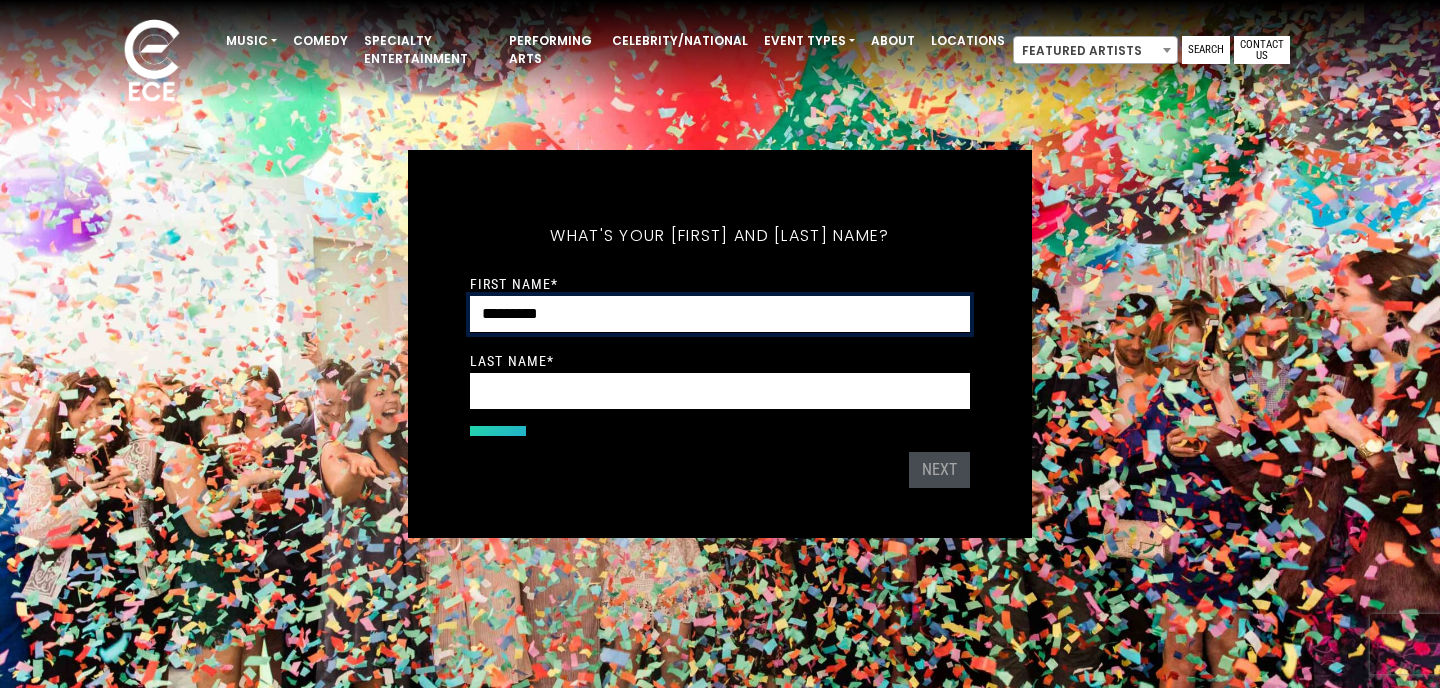 type on "*********" 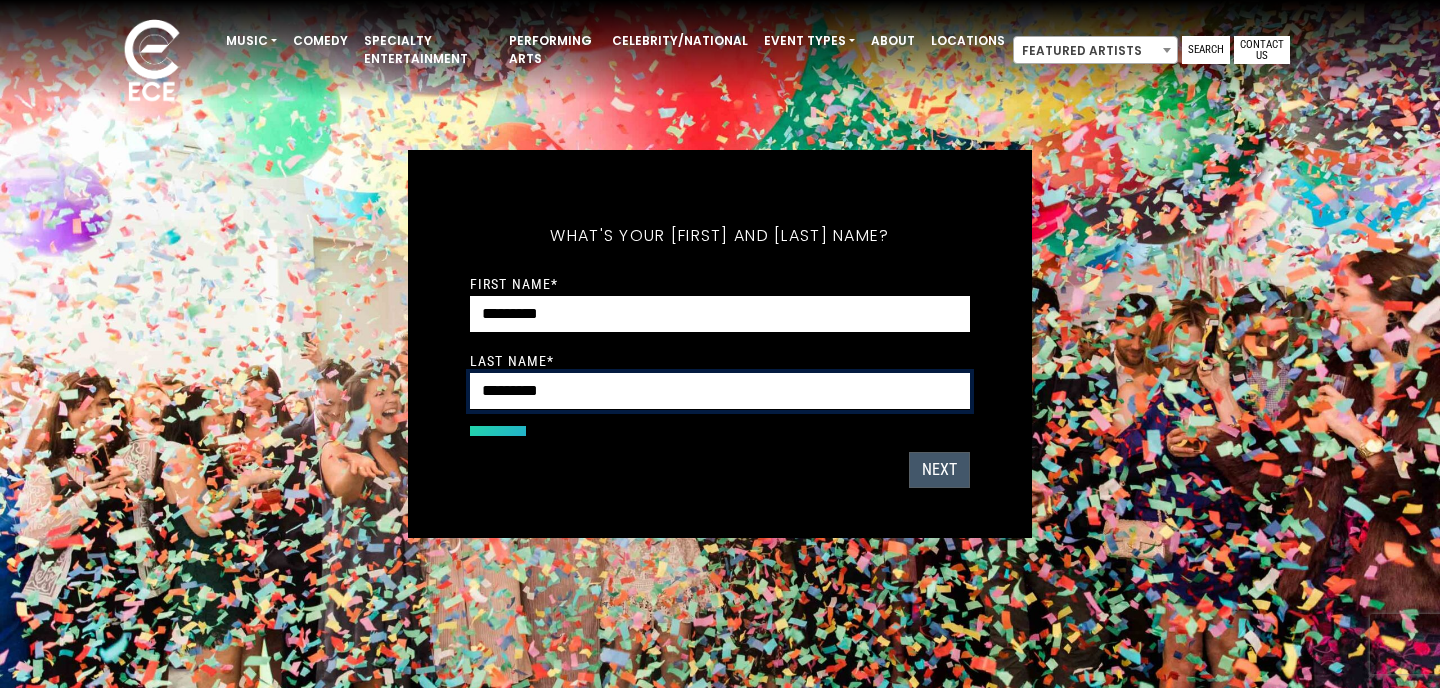 type on "*********" 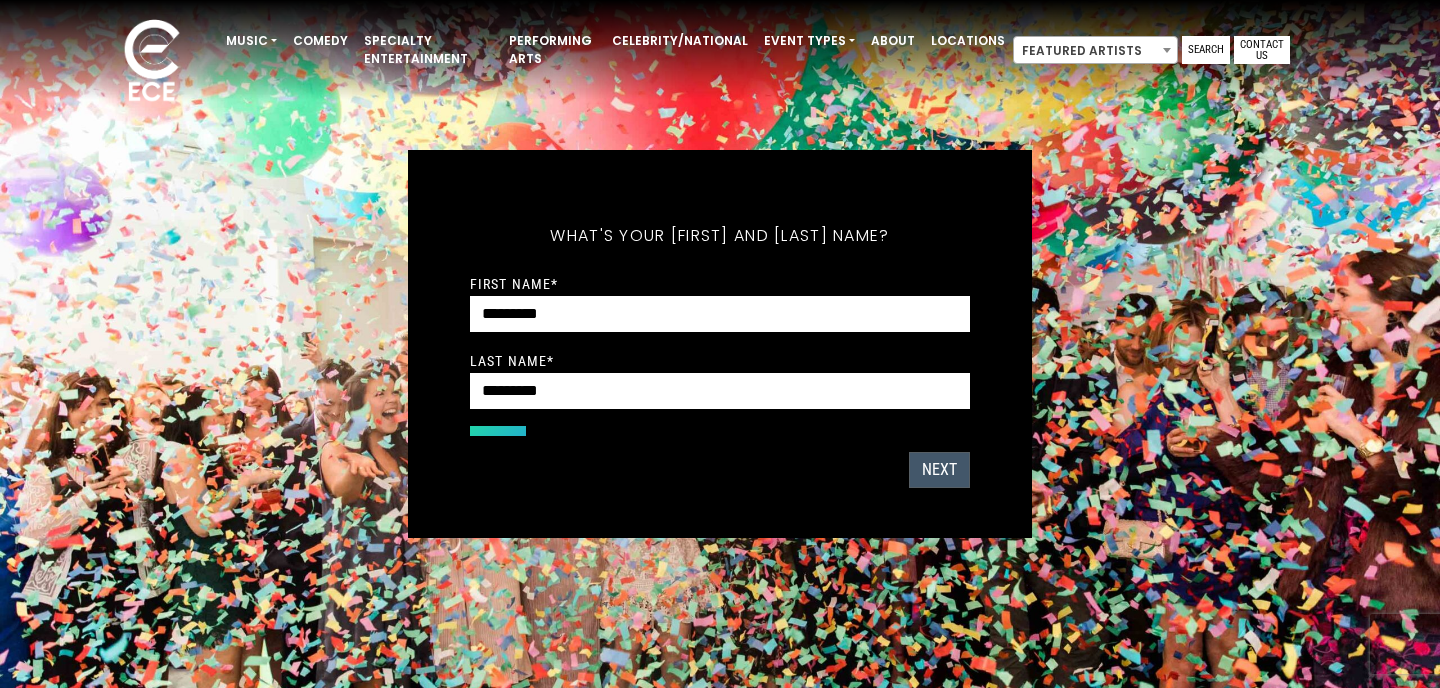 click on "Next" at bounding box center (939, 470) 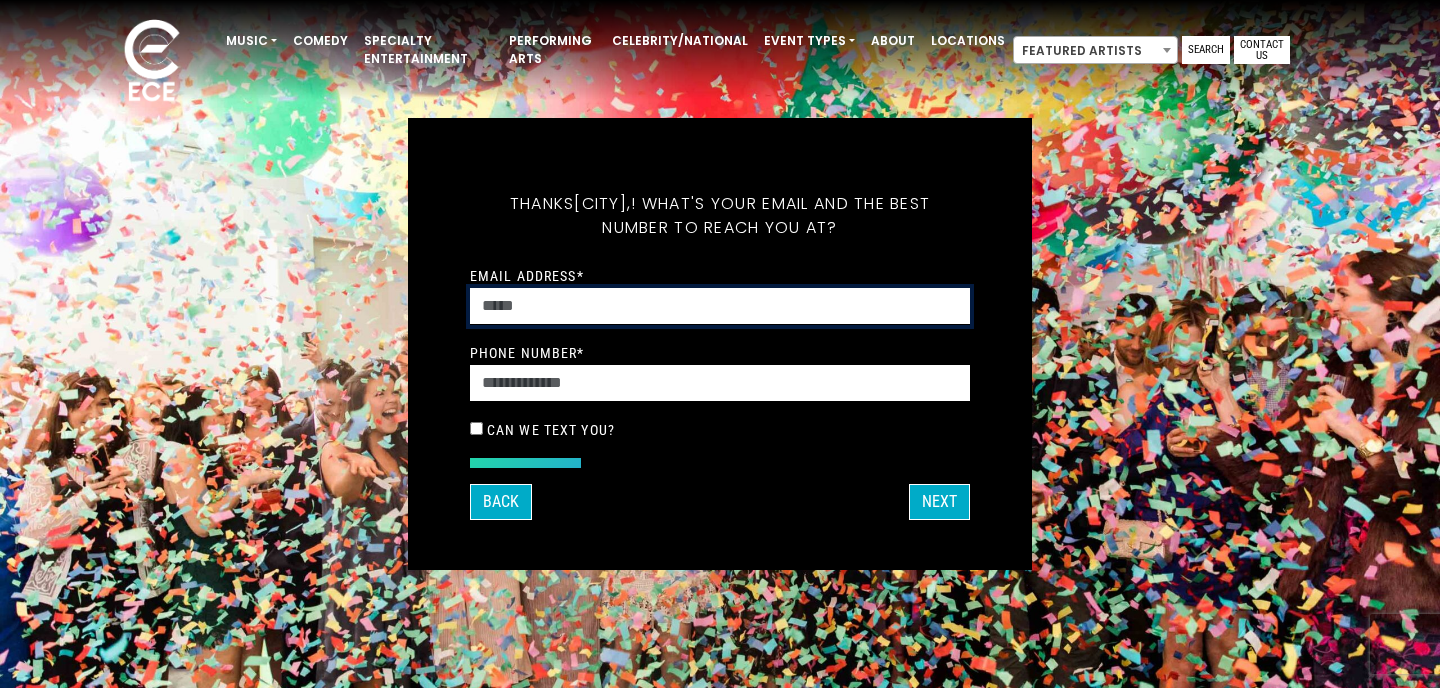 click on "Email Address *" at bounding box center (720, 306) 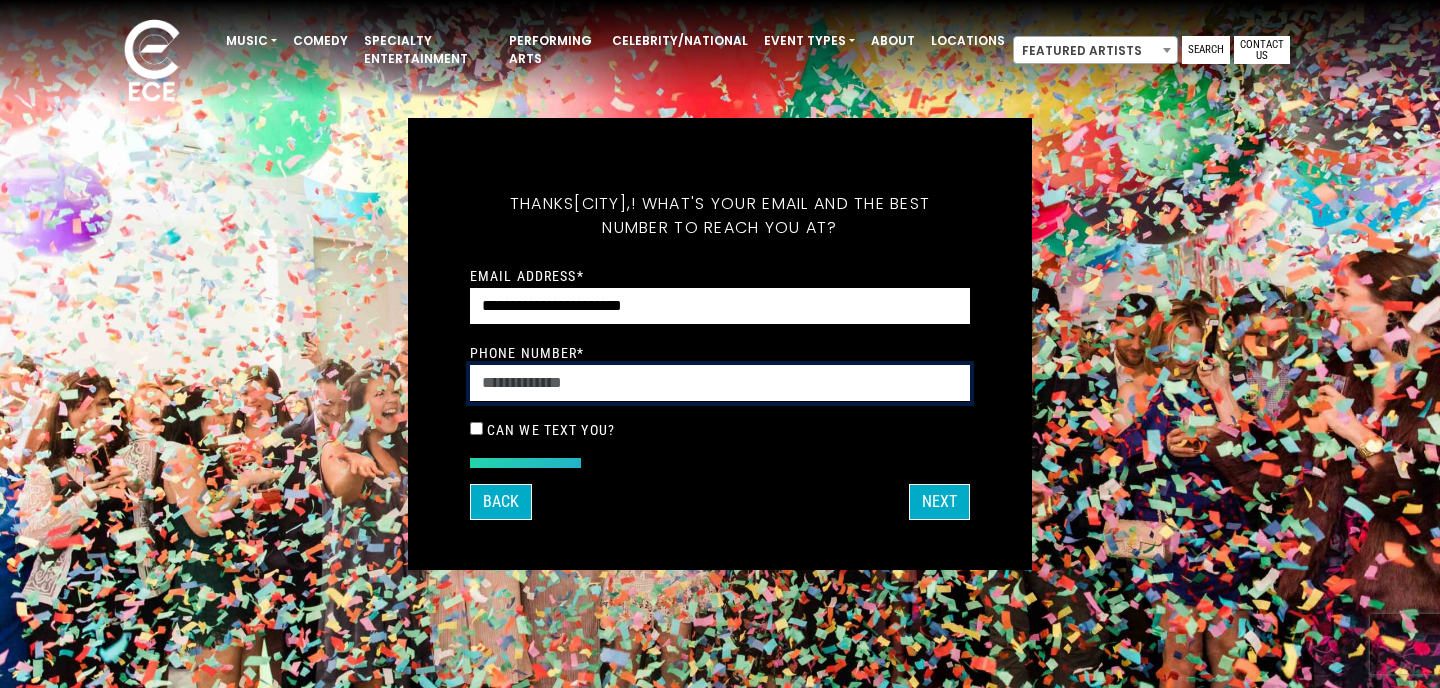 type on "**********" 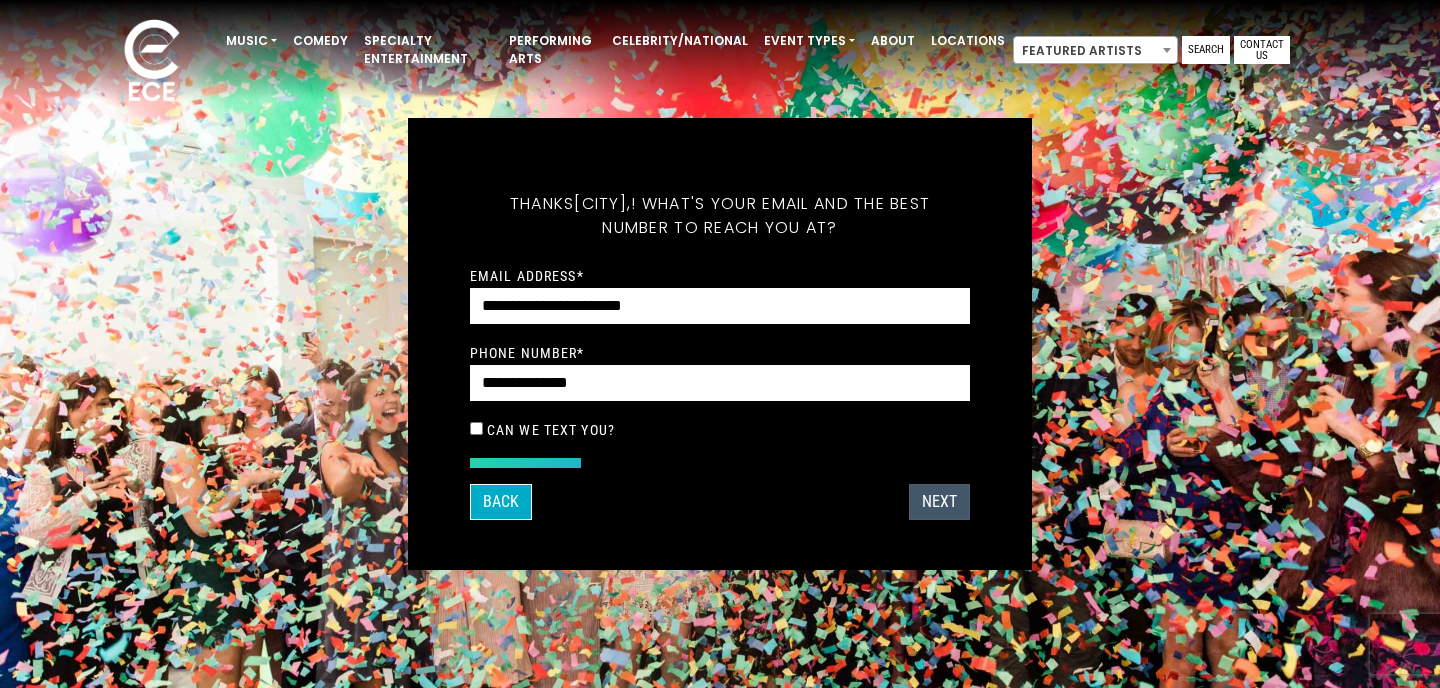 click on "Next" at bounding box center (939, 502) 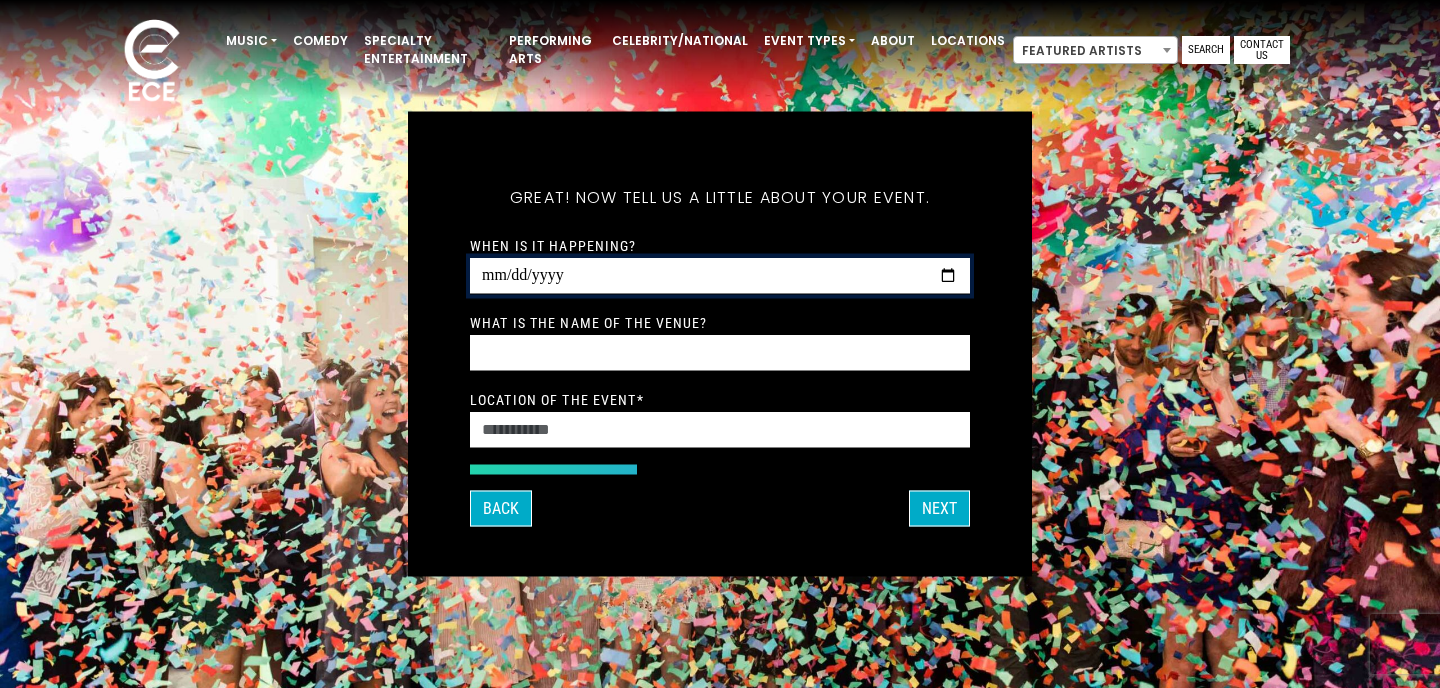 click on "When is it happening?" at bounding box center (720, 276) 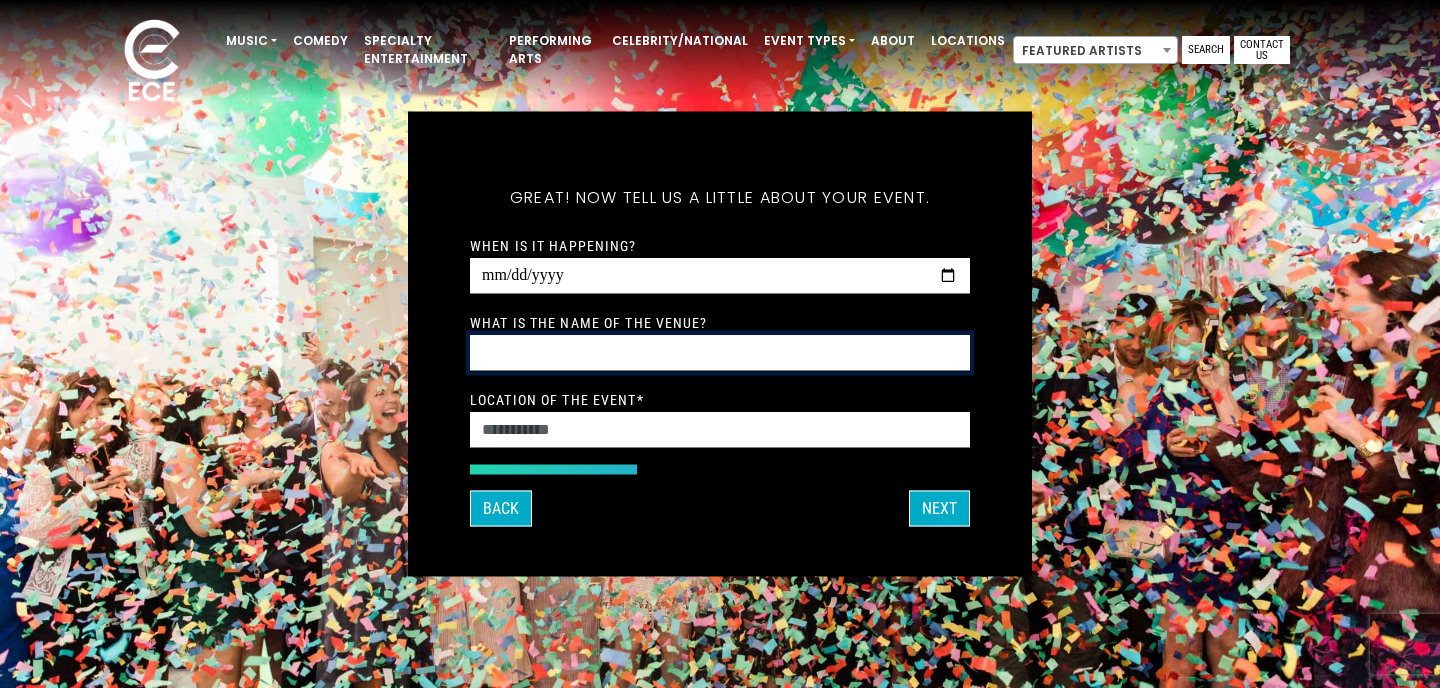 click on "What is the Name of the venue?" at bounding box center [720, 353] 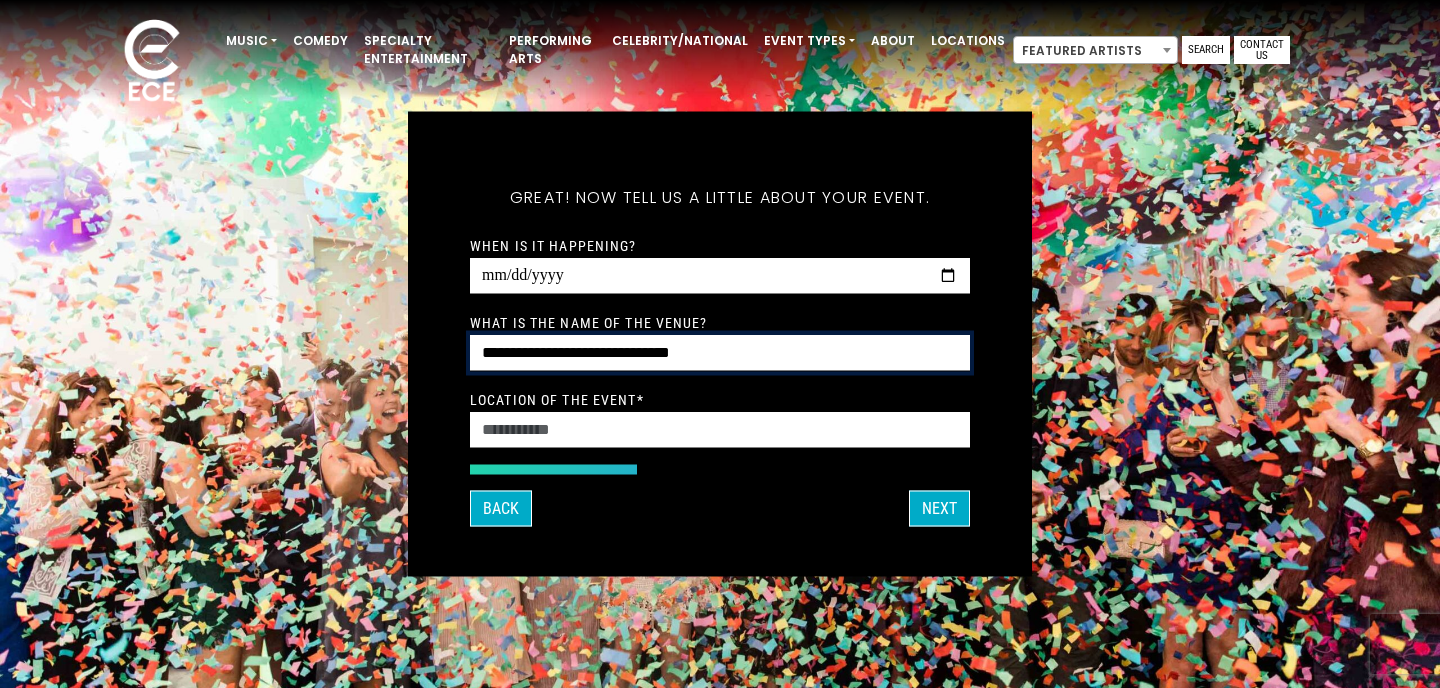 type on "**********" 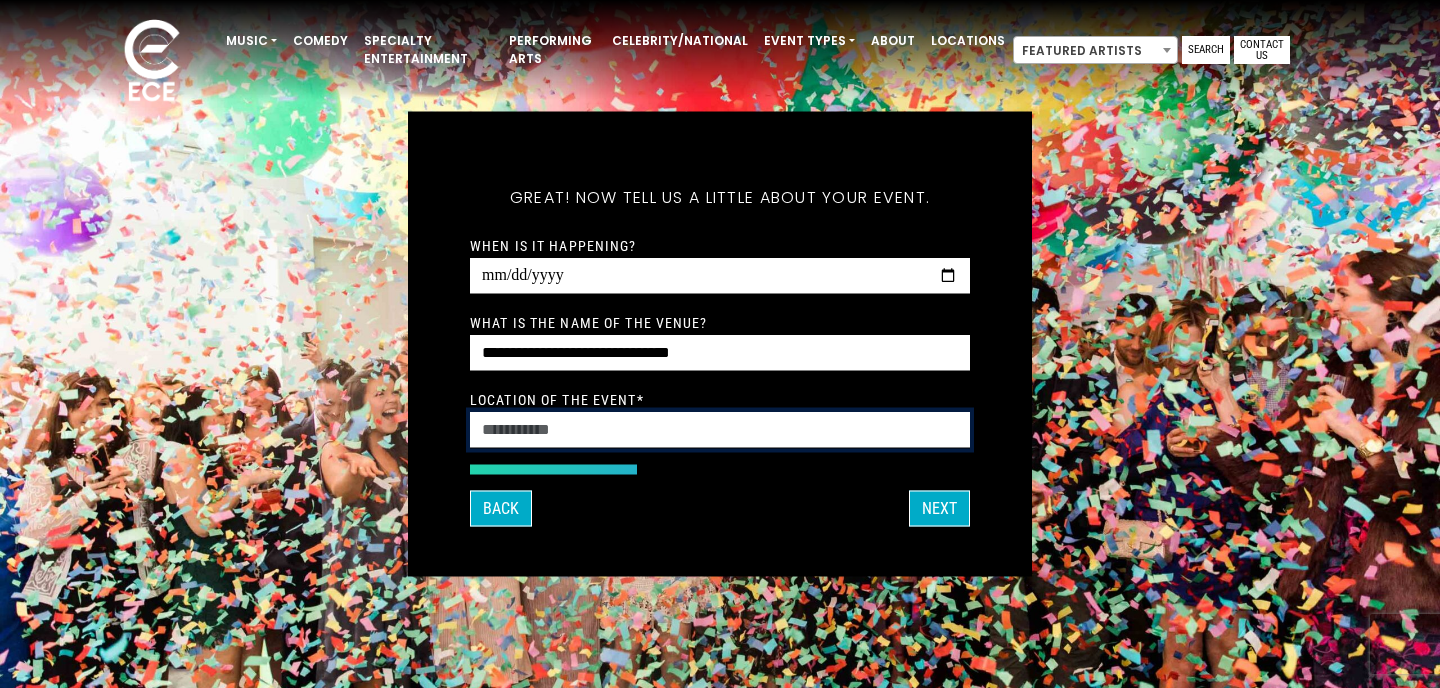 click on "Location of the event *" at bounding box center [720, 430] 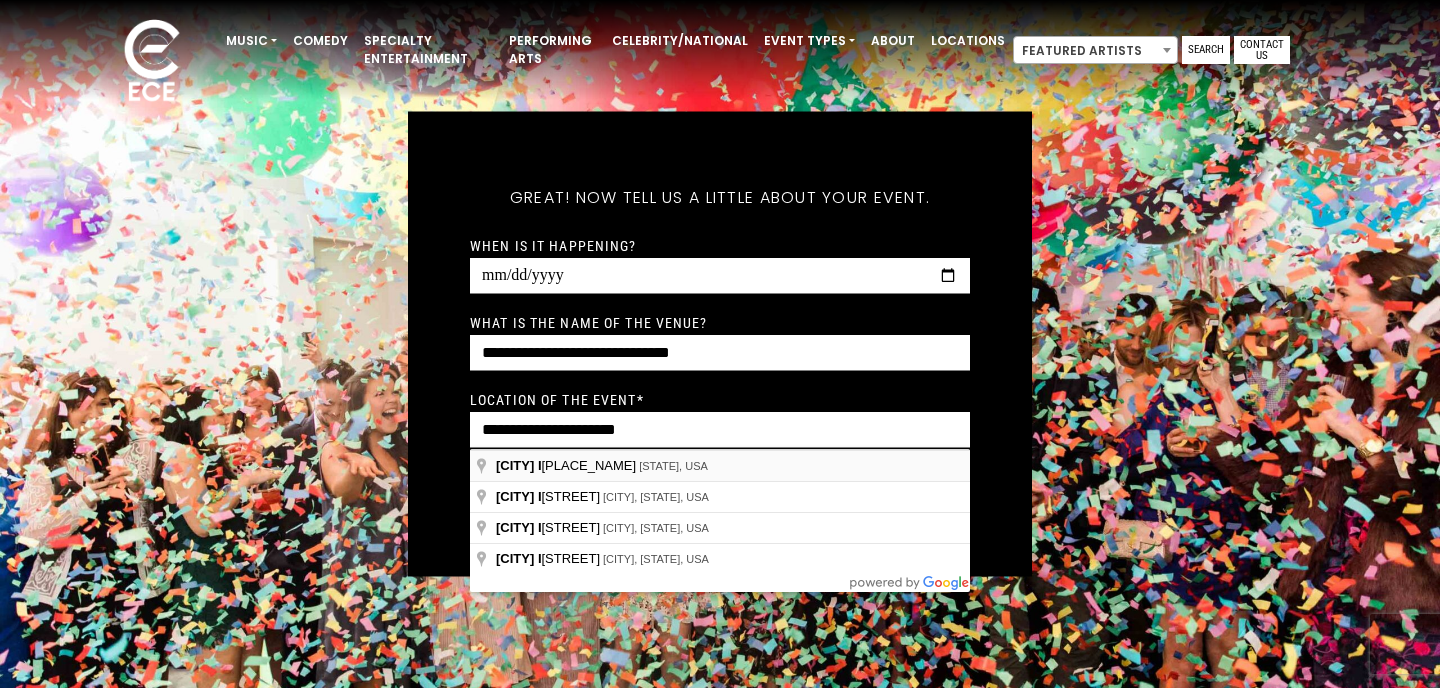 type on "*********" 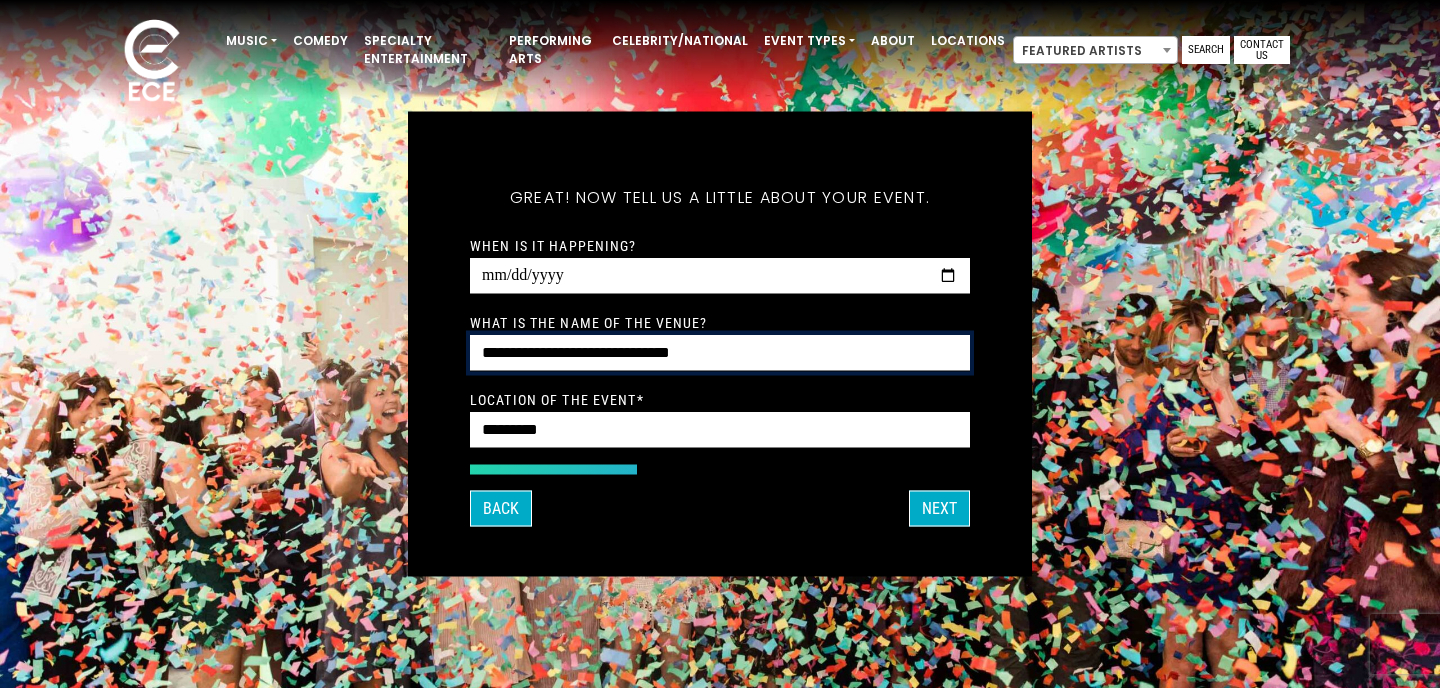 drag, startPoint x: 580, startPoint y: 350, endPoint x: 889, endPoint y: 355, distance: 309.04044 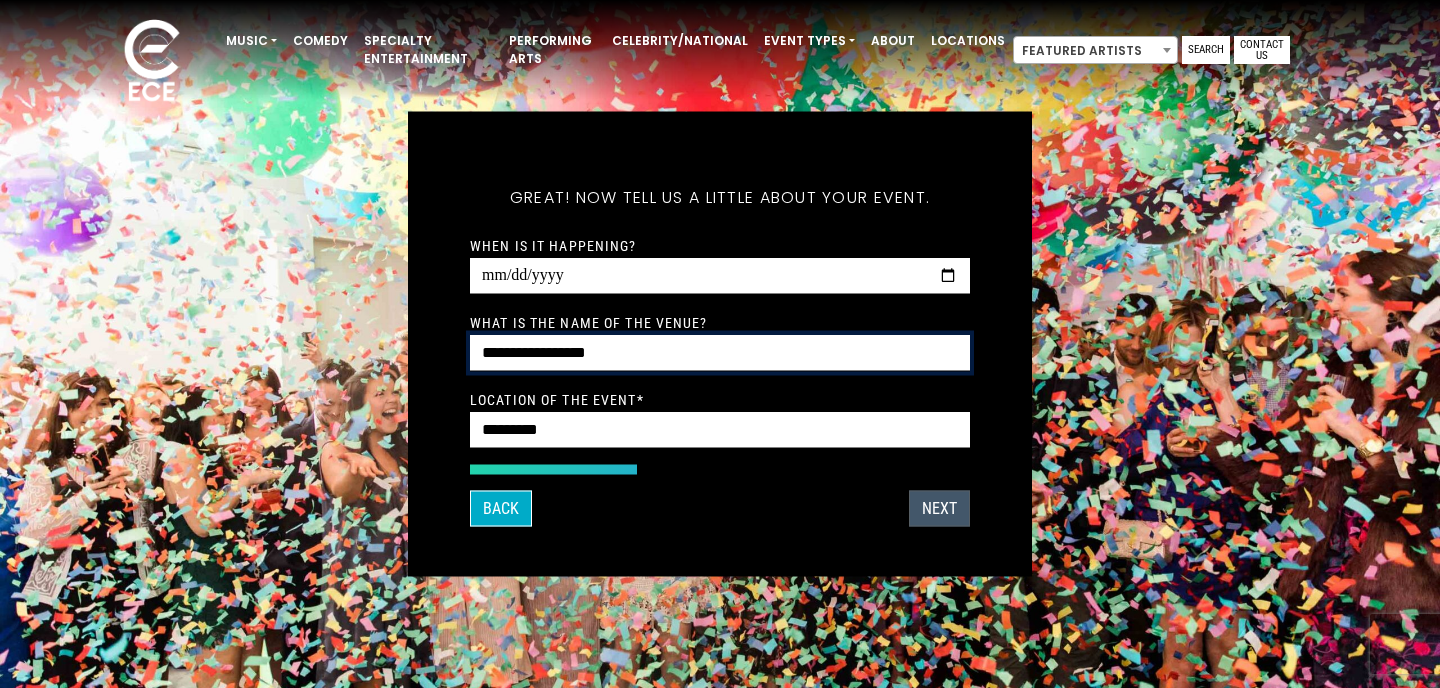 type on "**********" 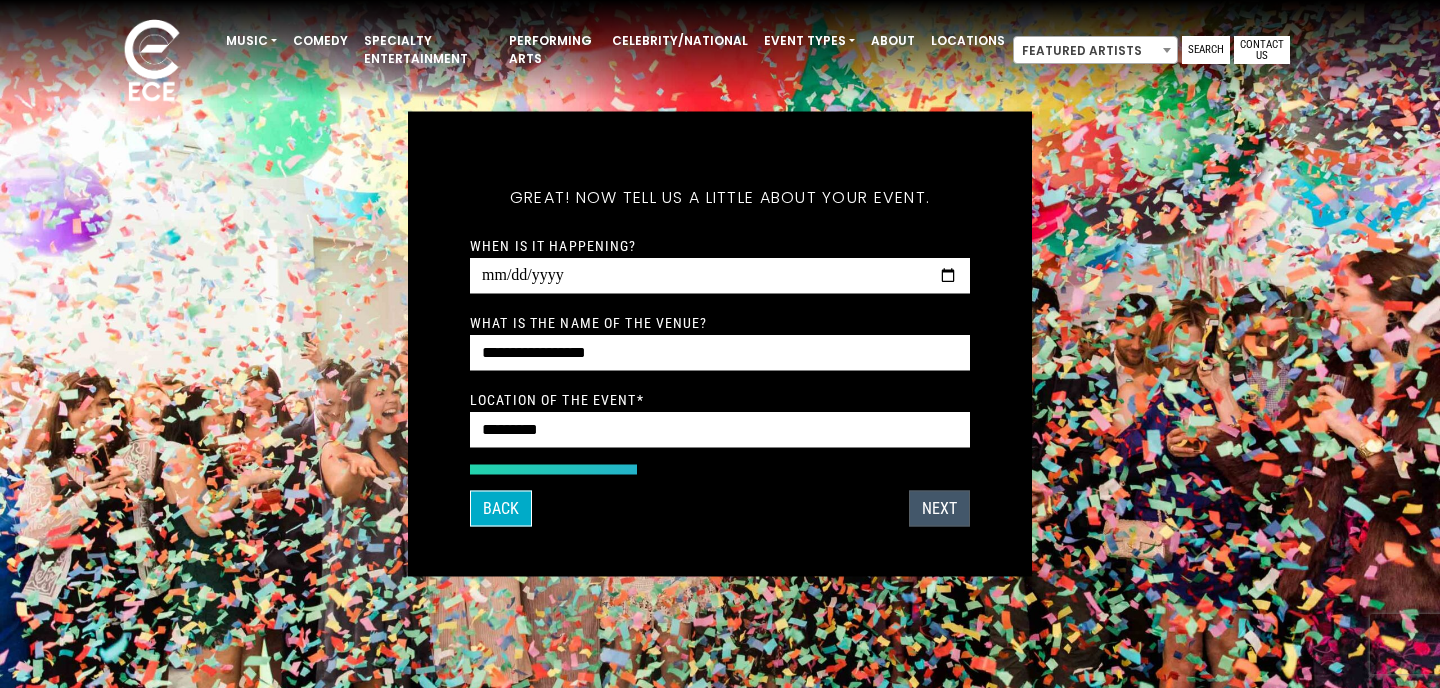click on "Next" at bounding box center [939, 509] 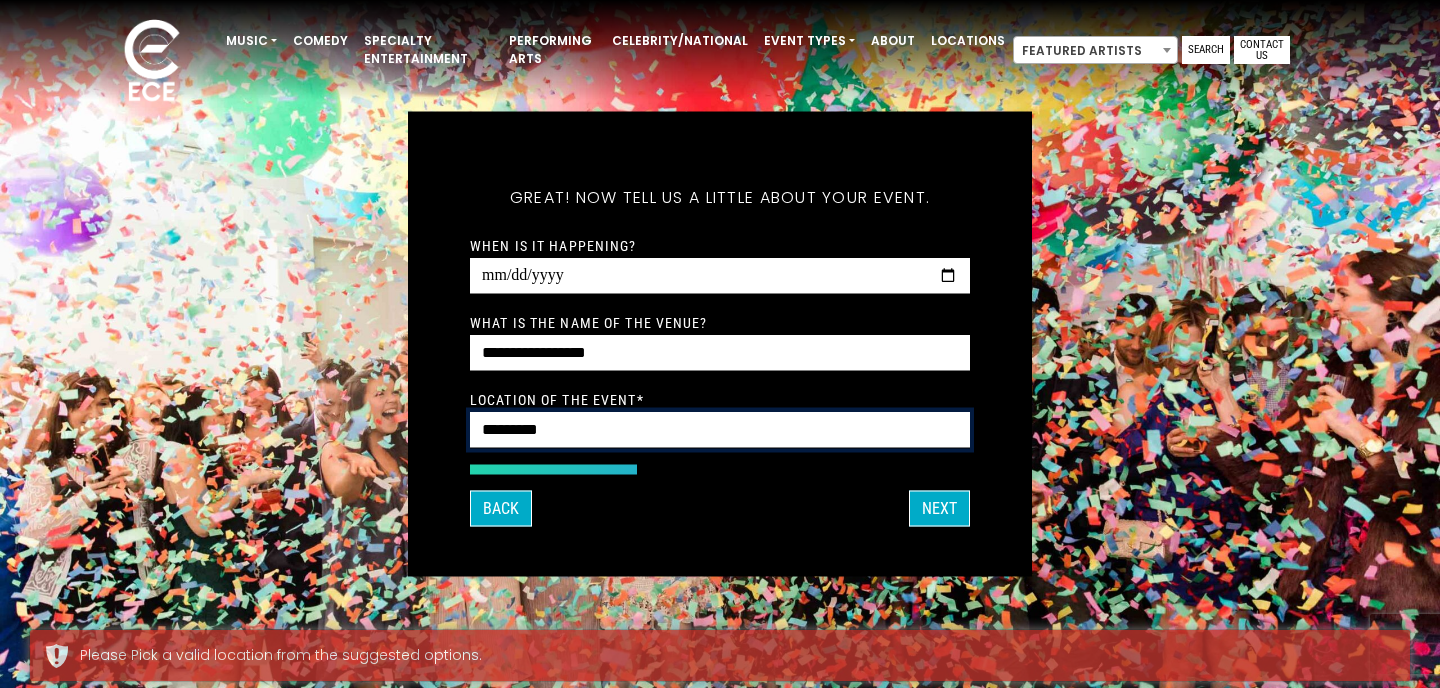 click on "*********" at bounding box center (720, 430) 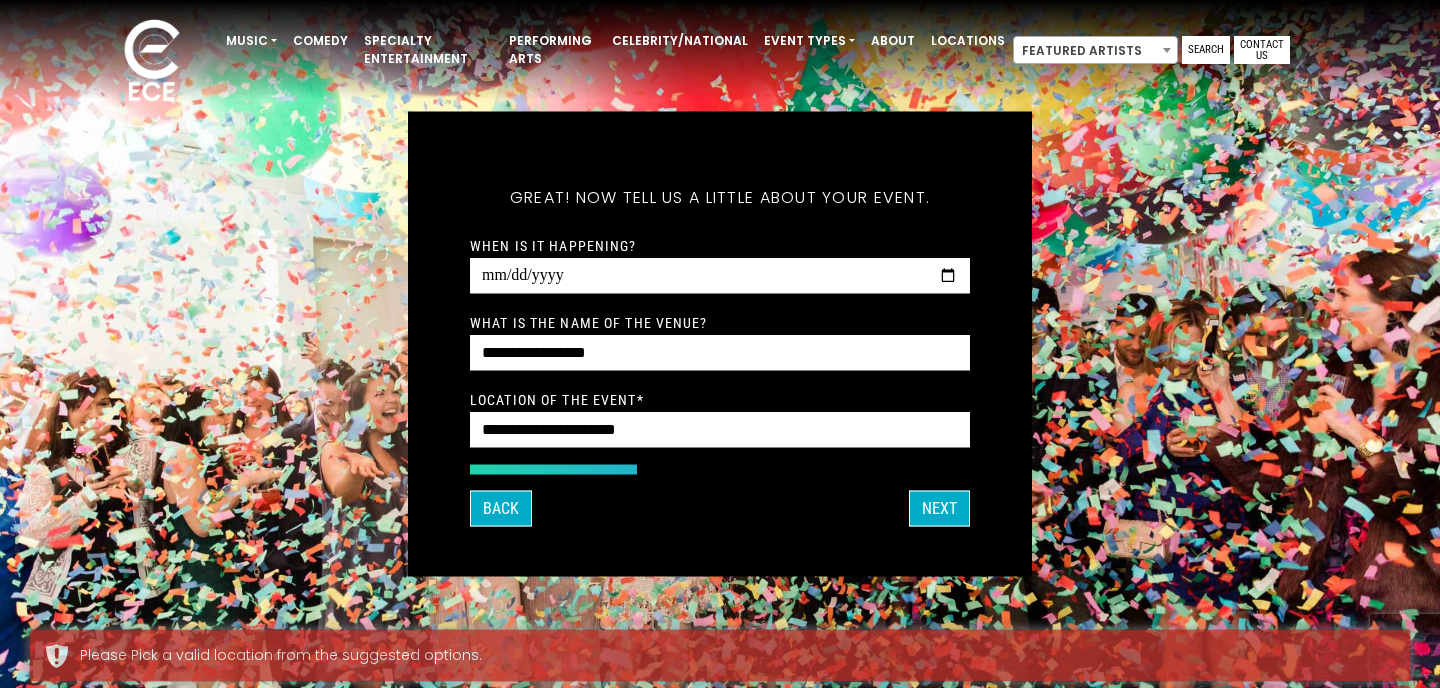 type on "*********" 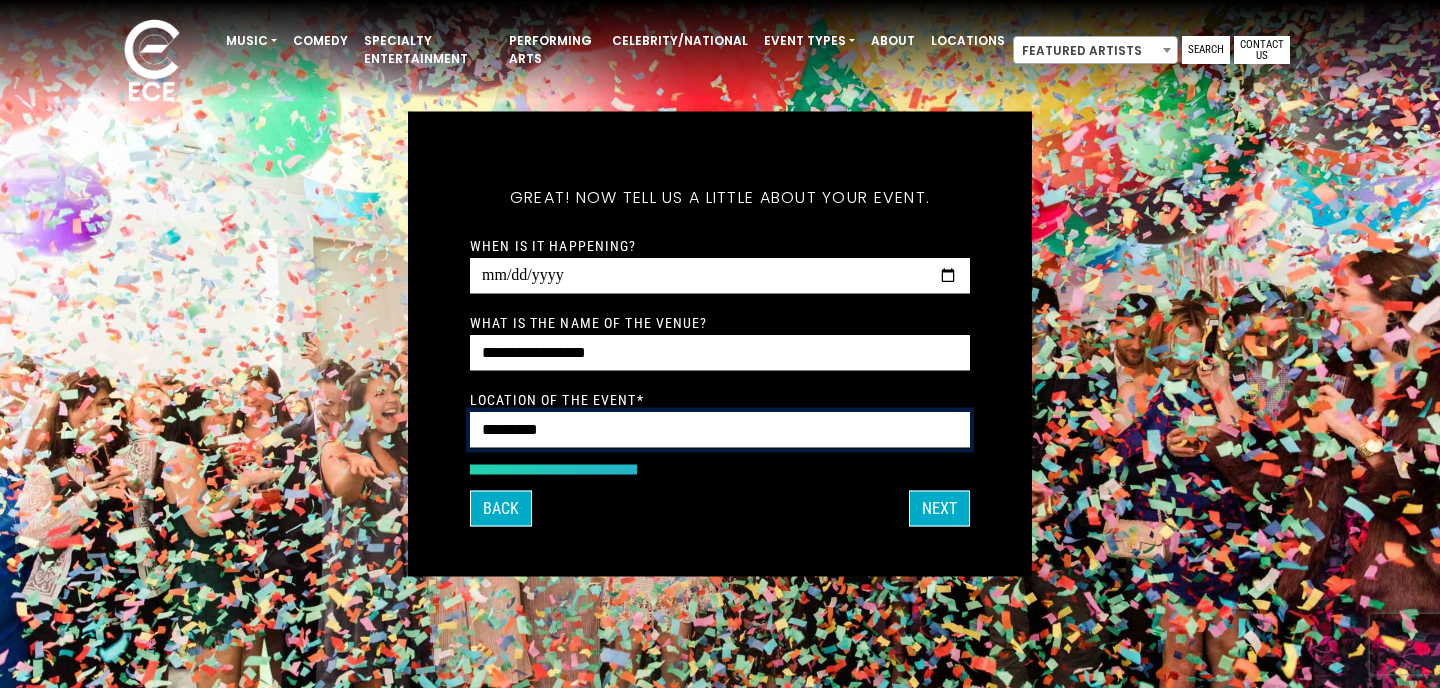 click on "*********" at bounding box center [720, 430] 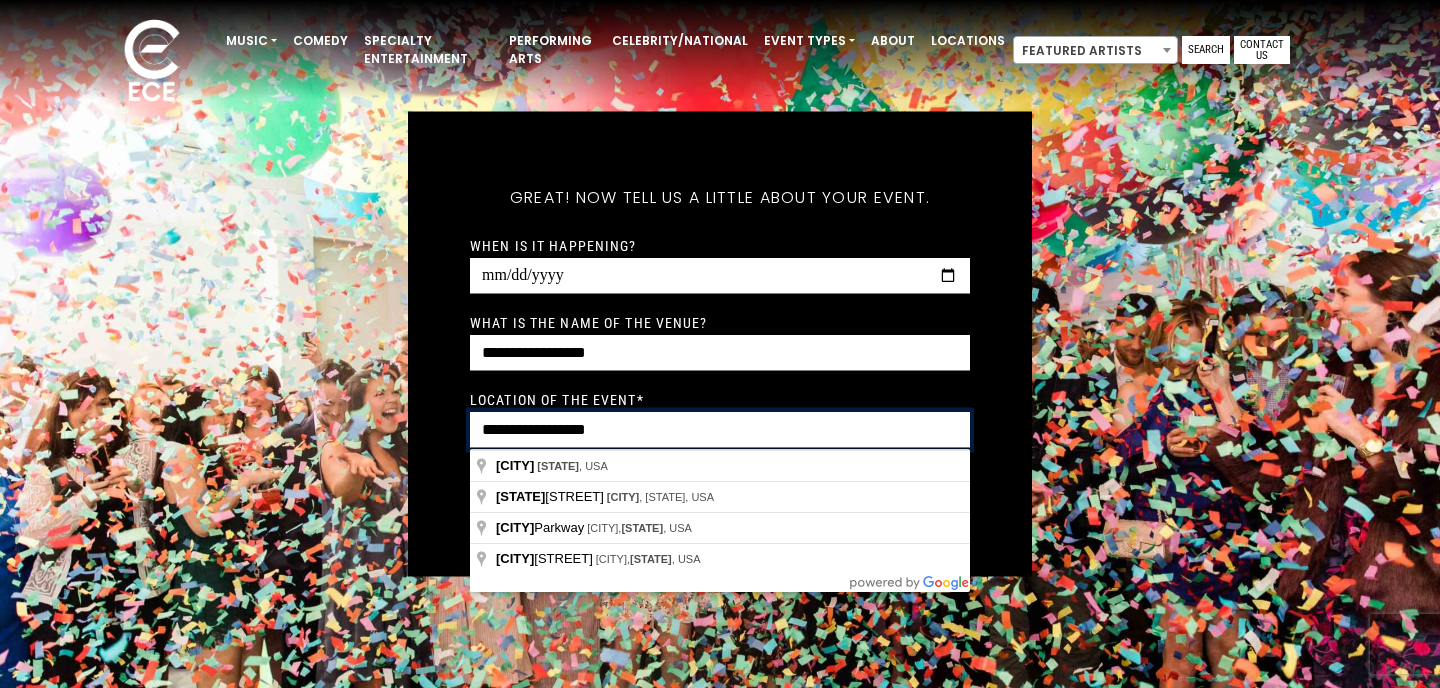 click on "**********" at bounding box center [720, 430] 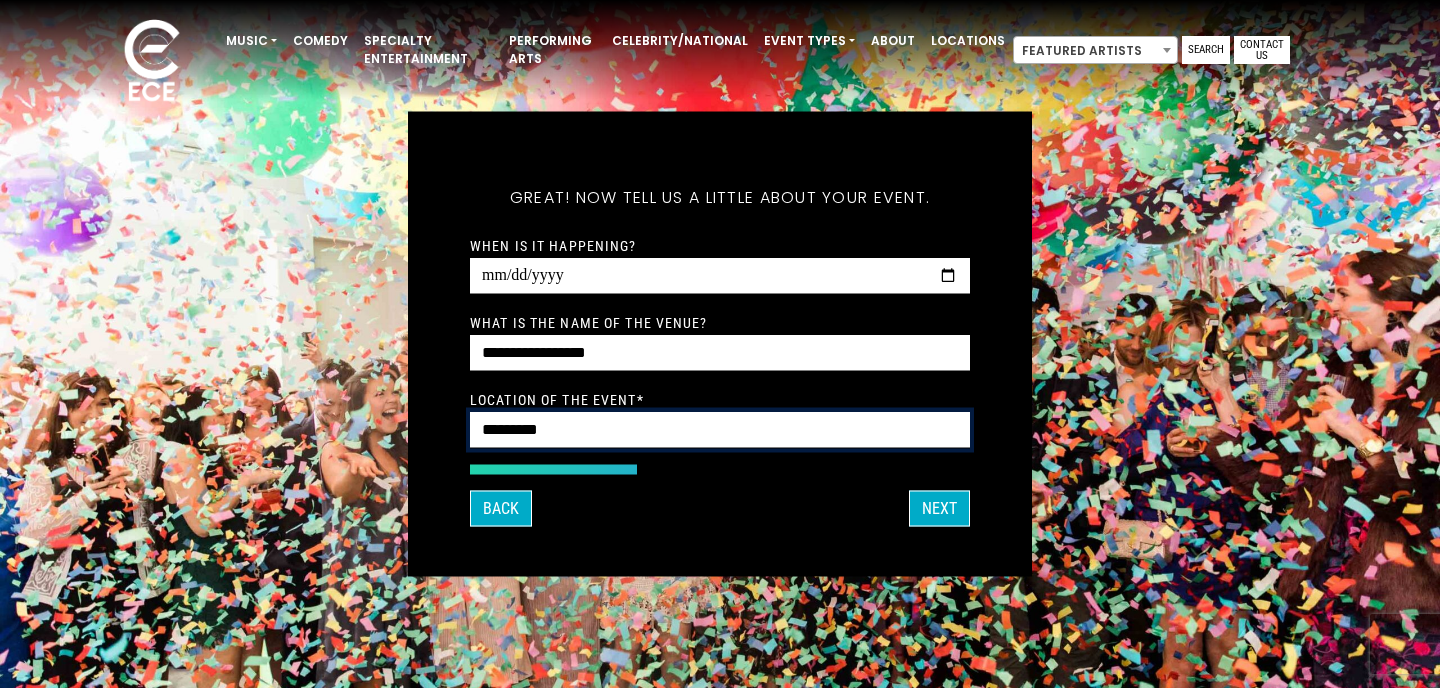 click on "*********" at bounding box center [720, 430] 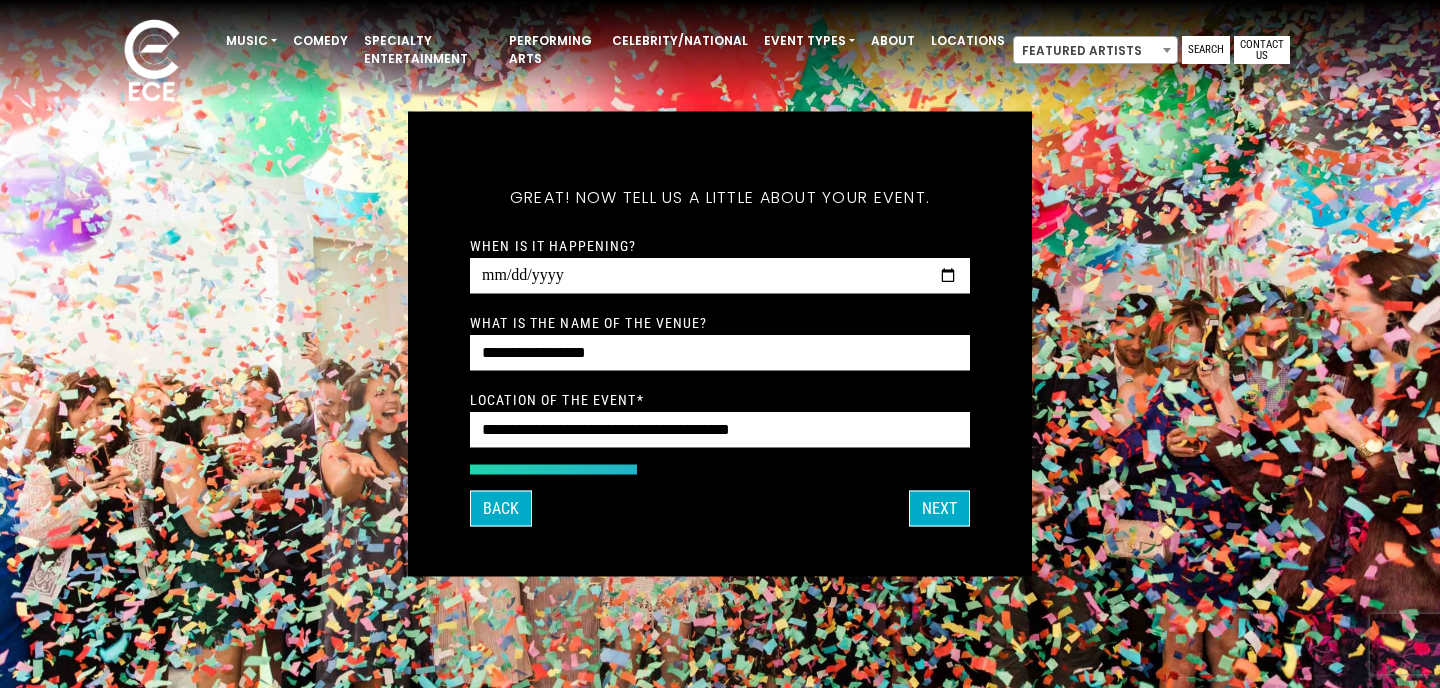 type on "**********" 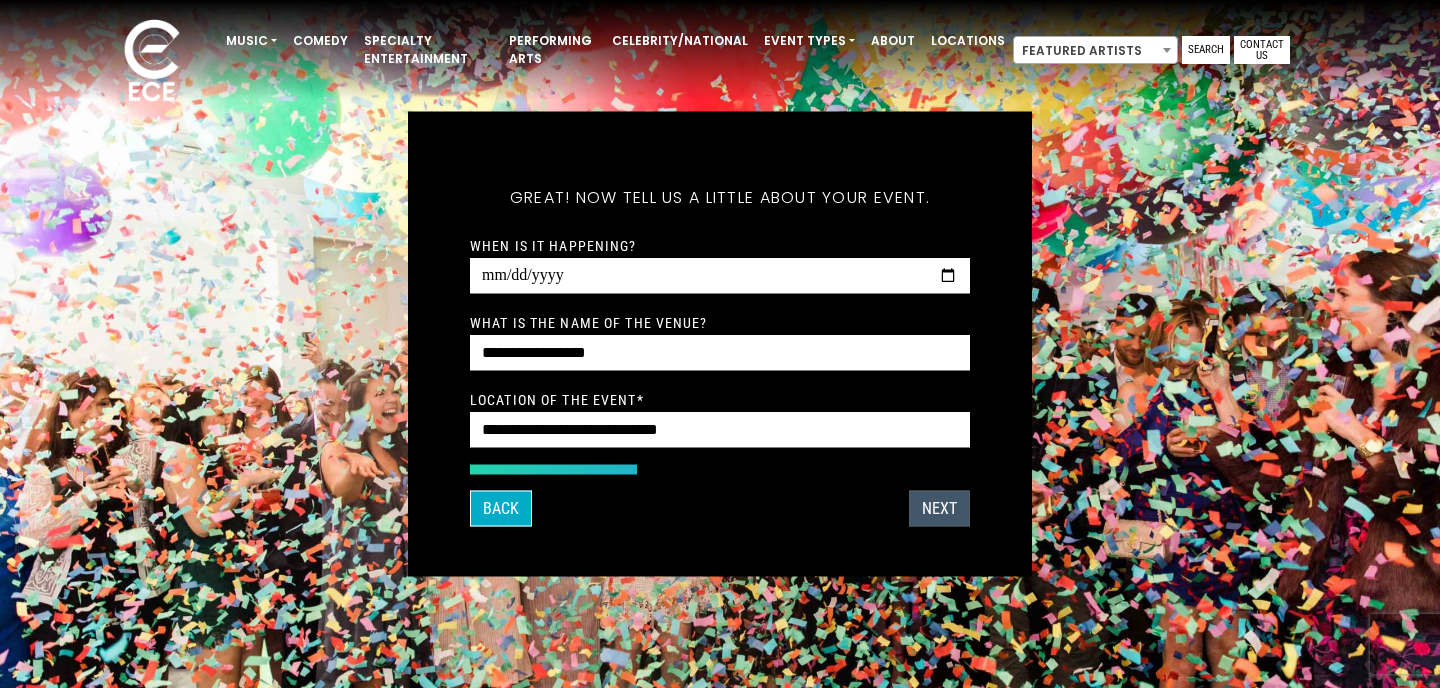 click on "Next" at bounding box center (939, 509) 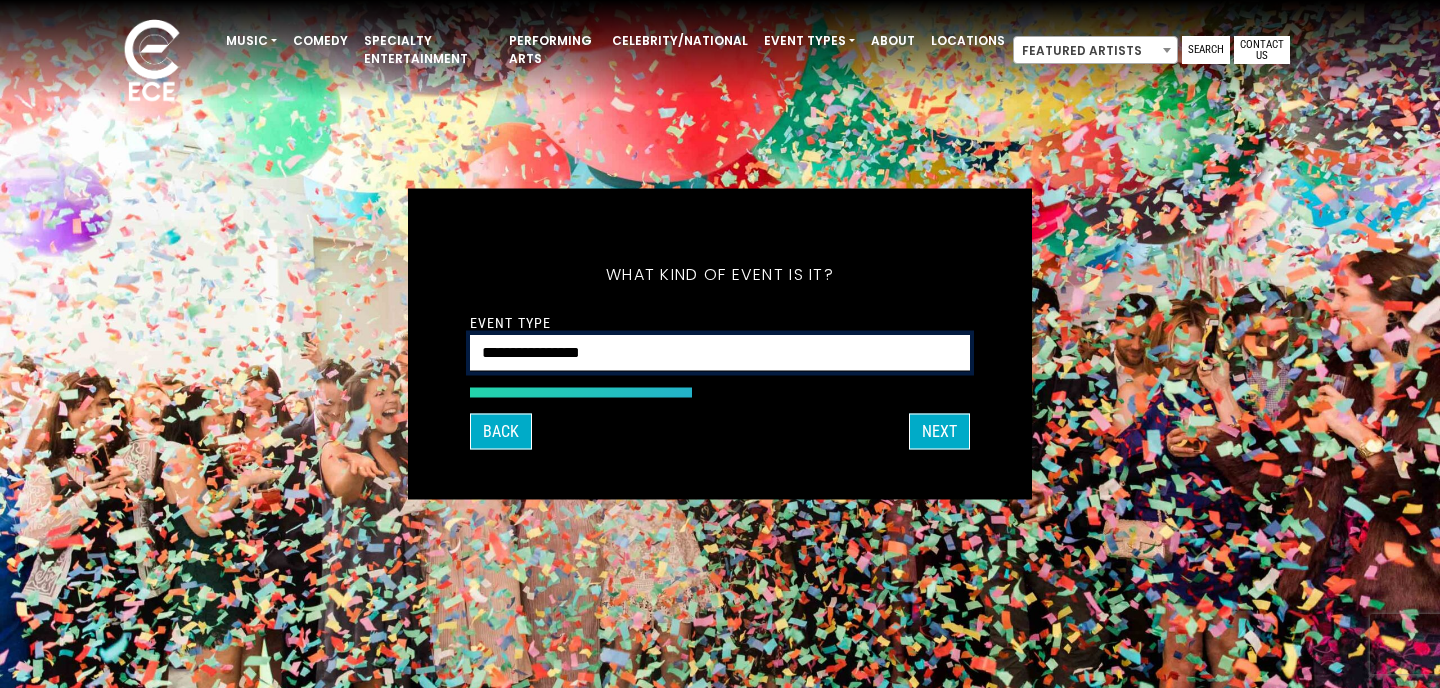 click on "**********" at bounding box center (720, 353) 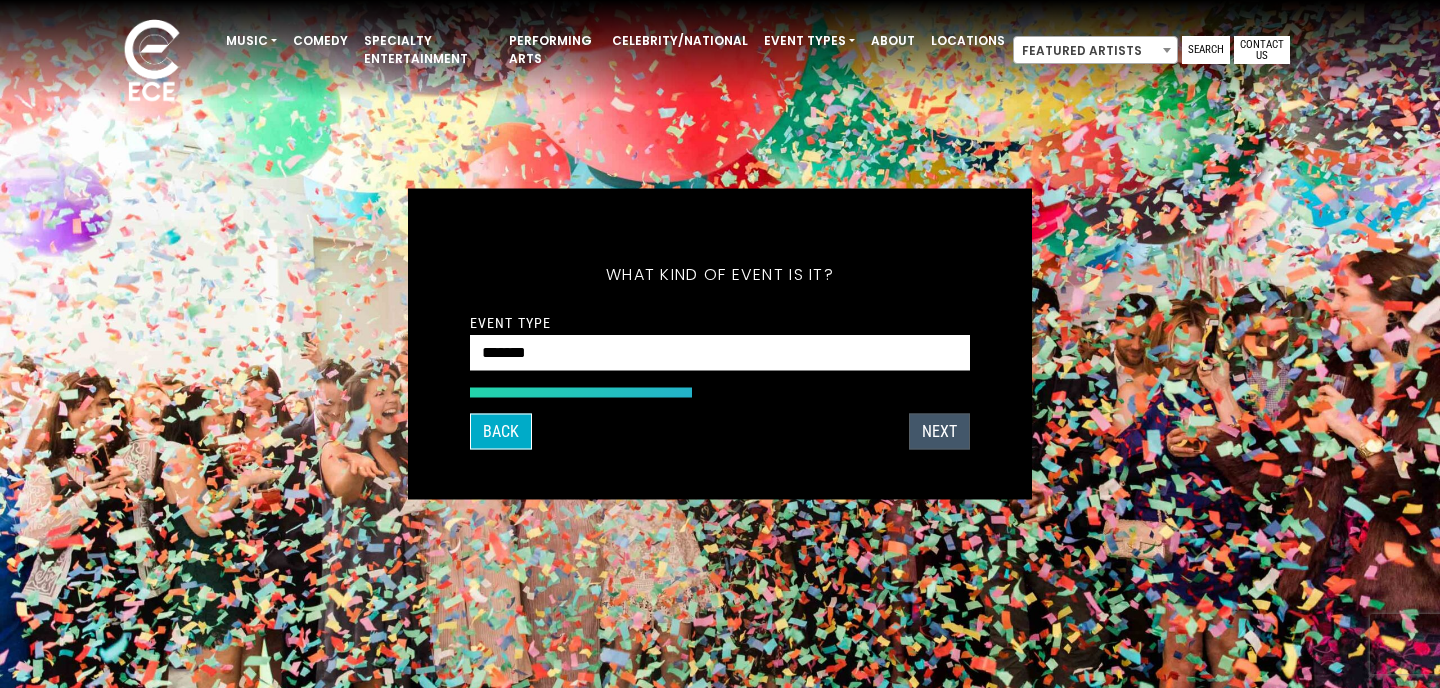 click on "Next" at bounding box center [939, 432] 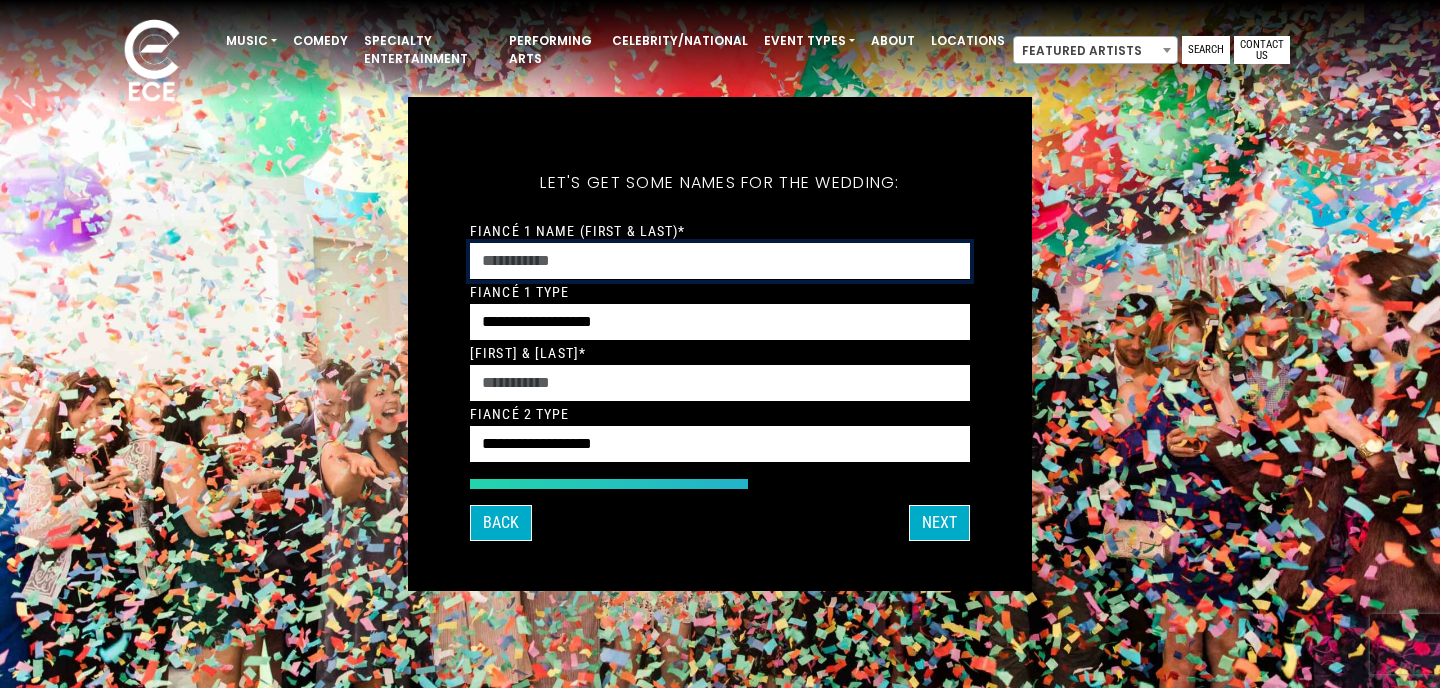 click on "Fiancé 1 Name (First & Last)*" at bounding box center (720, 261) 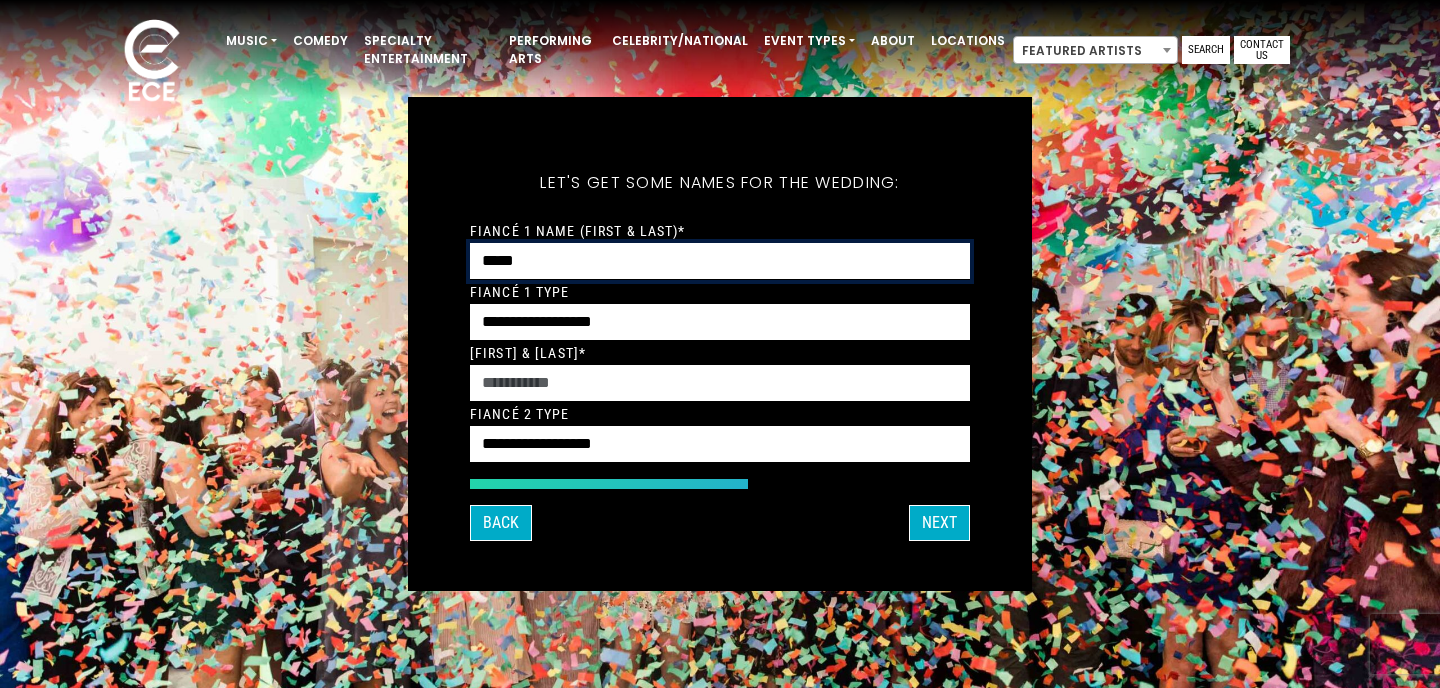 type on "****" 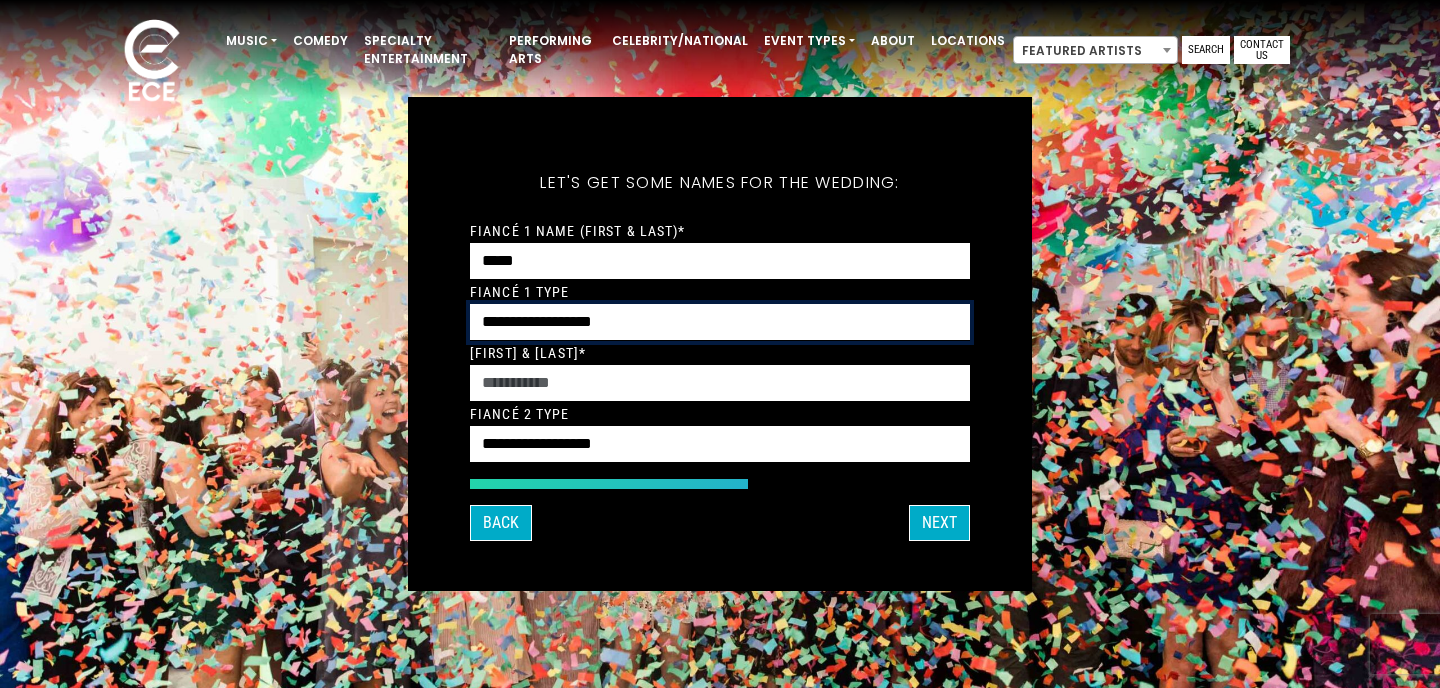 click on "**********" at bounding box center [720, 322] 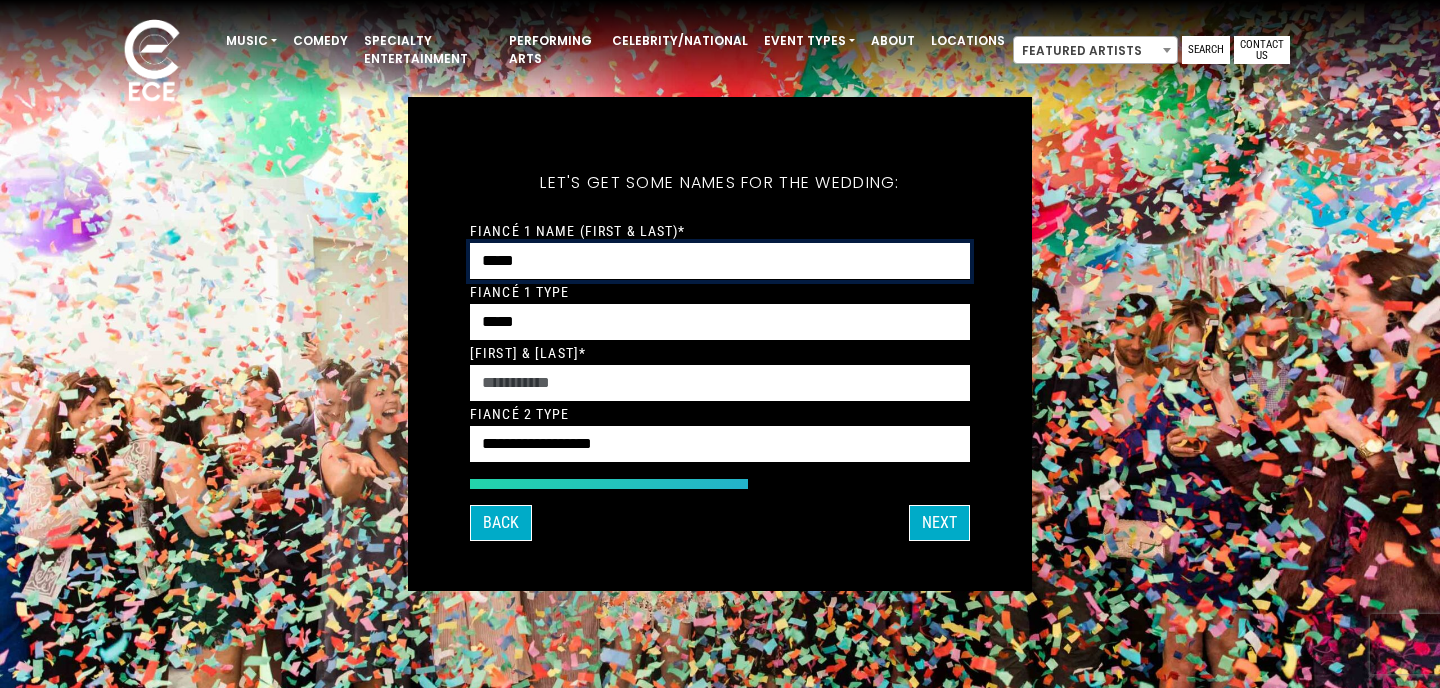 click on "****" at bounding box center [720, 261] 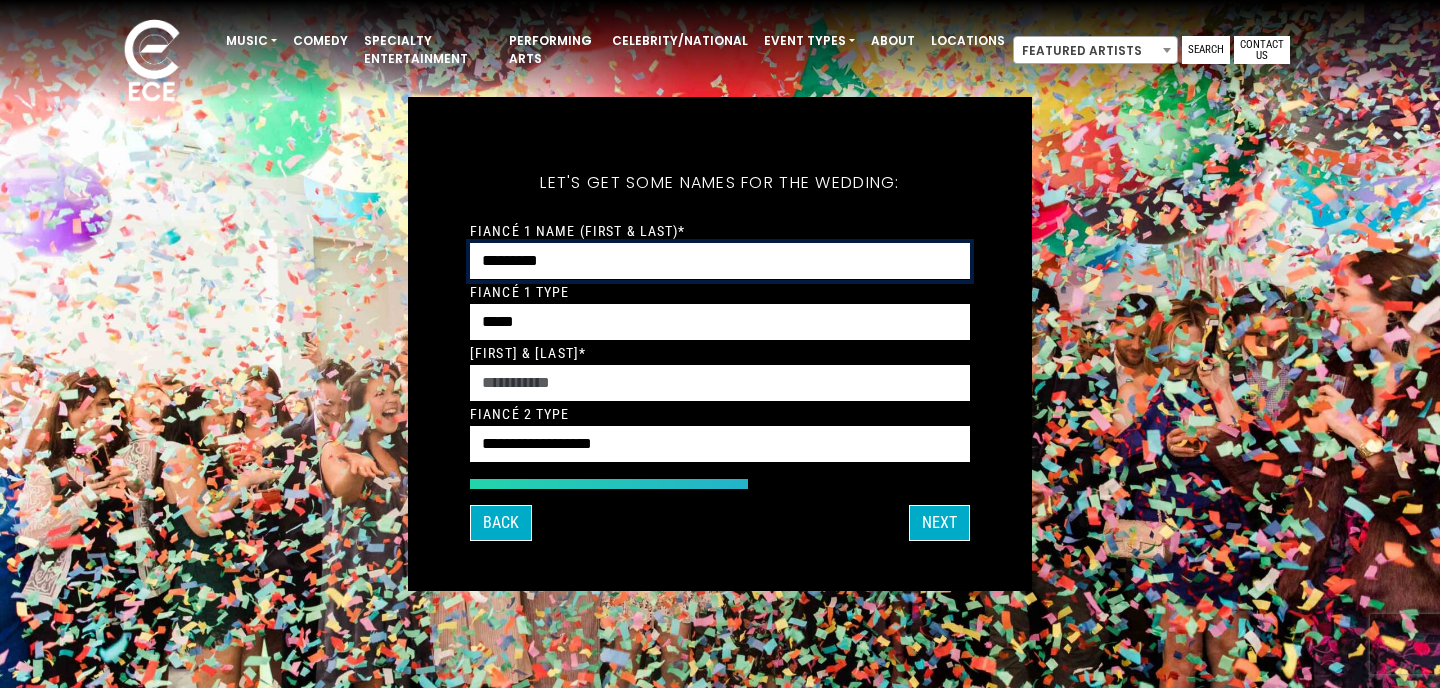 type on "*********" 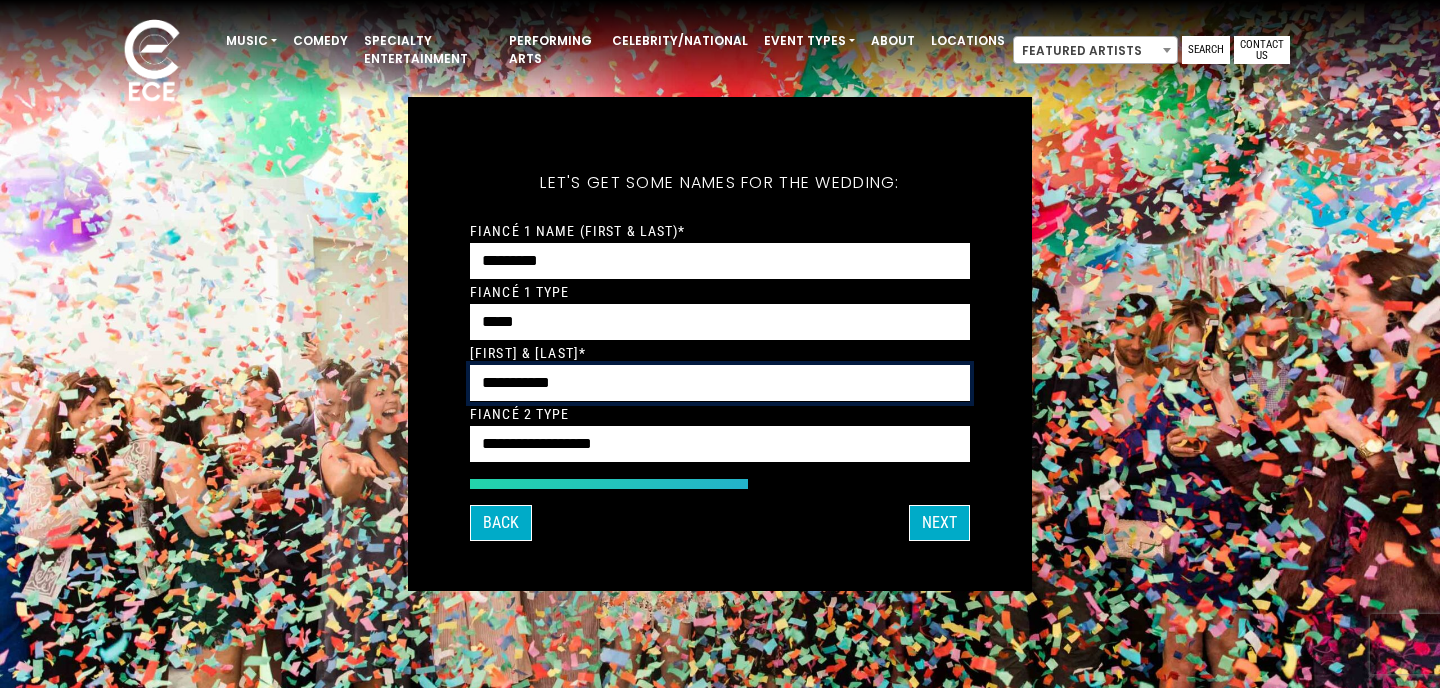 type on "**********" 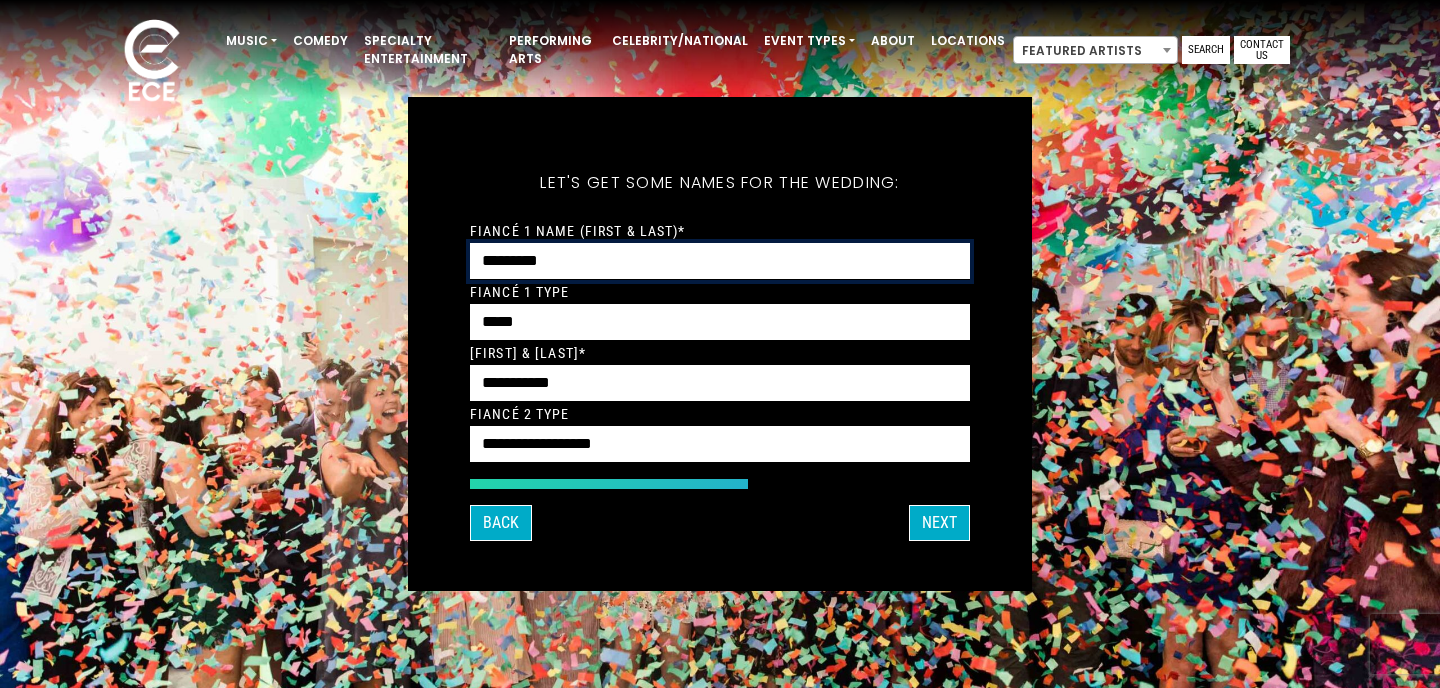 click on "*********" at bounding box center (720, 261) 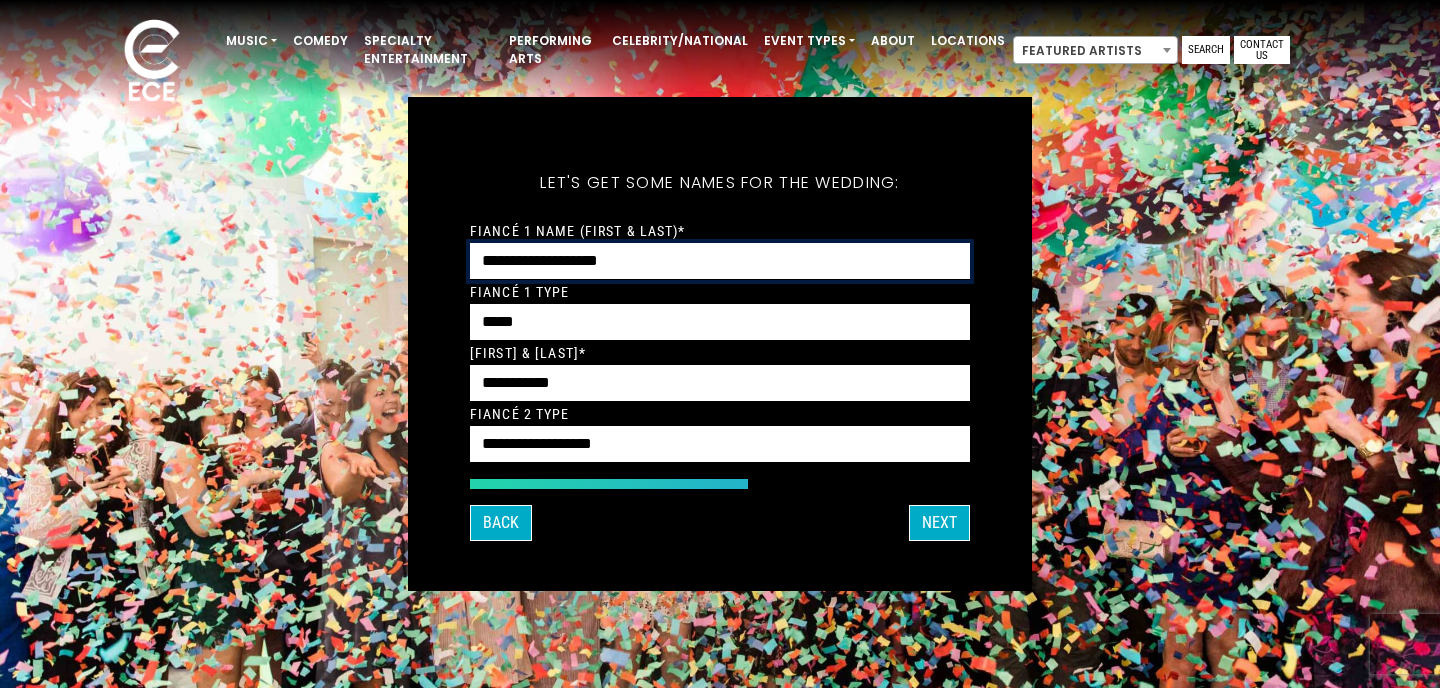 type on "**********" 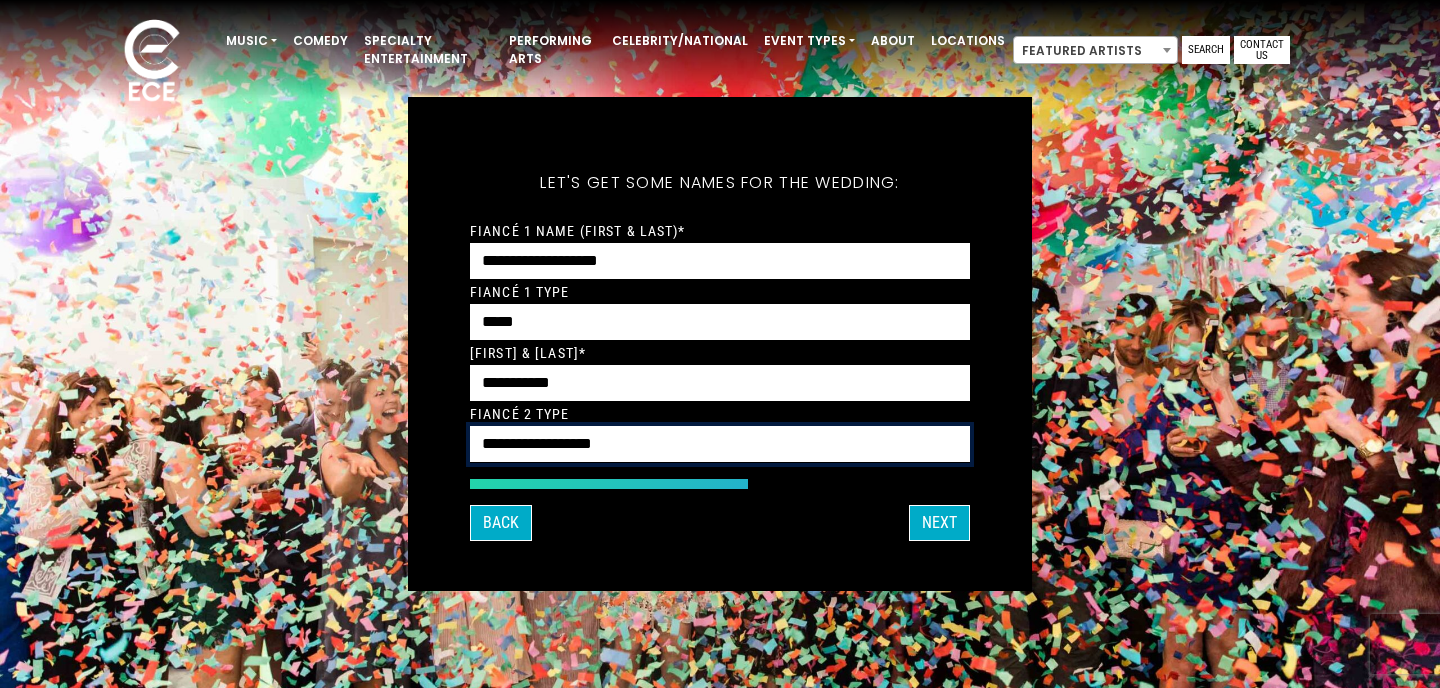 click on "**********" at bounding box center [720, 444] 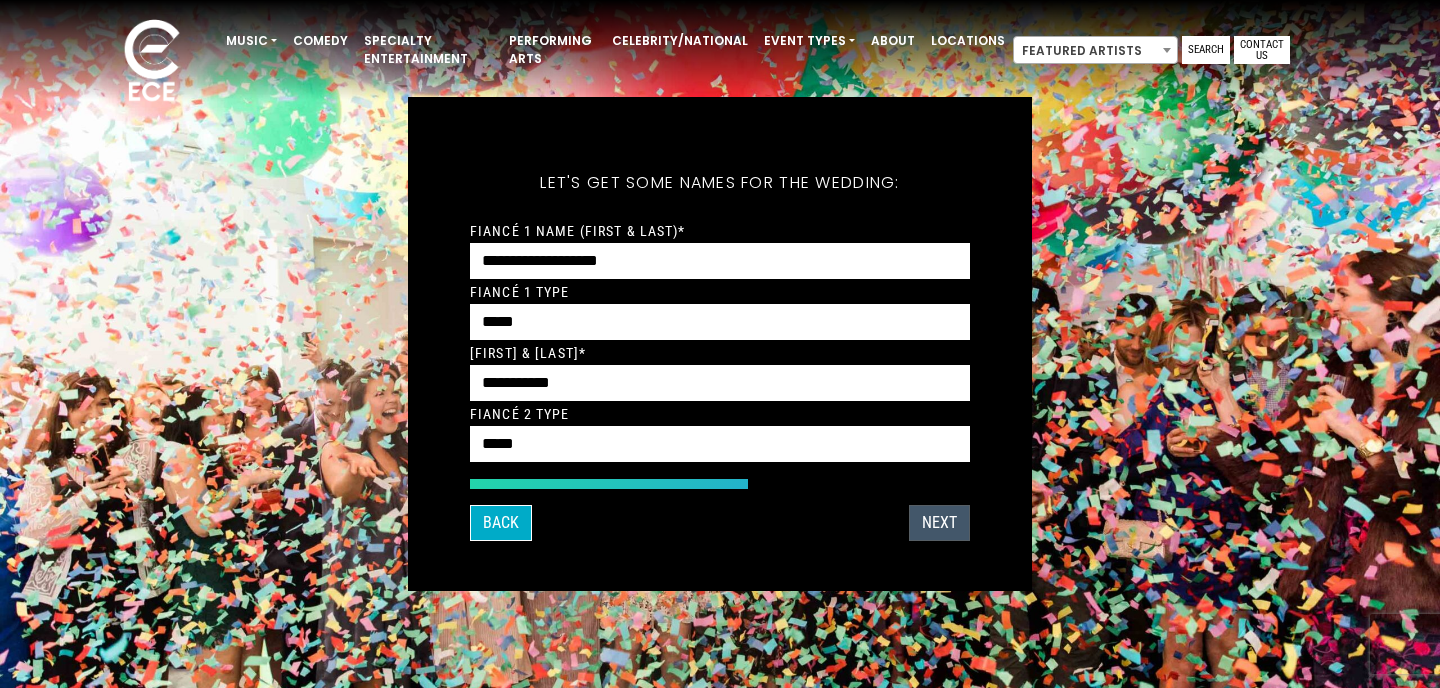 click on "Next" at bounding box center (939, 523) 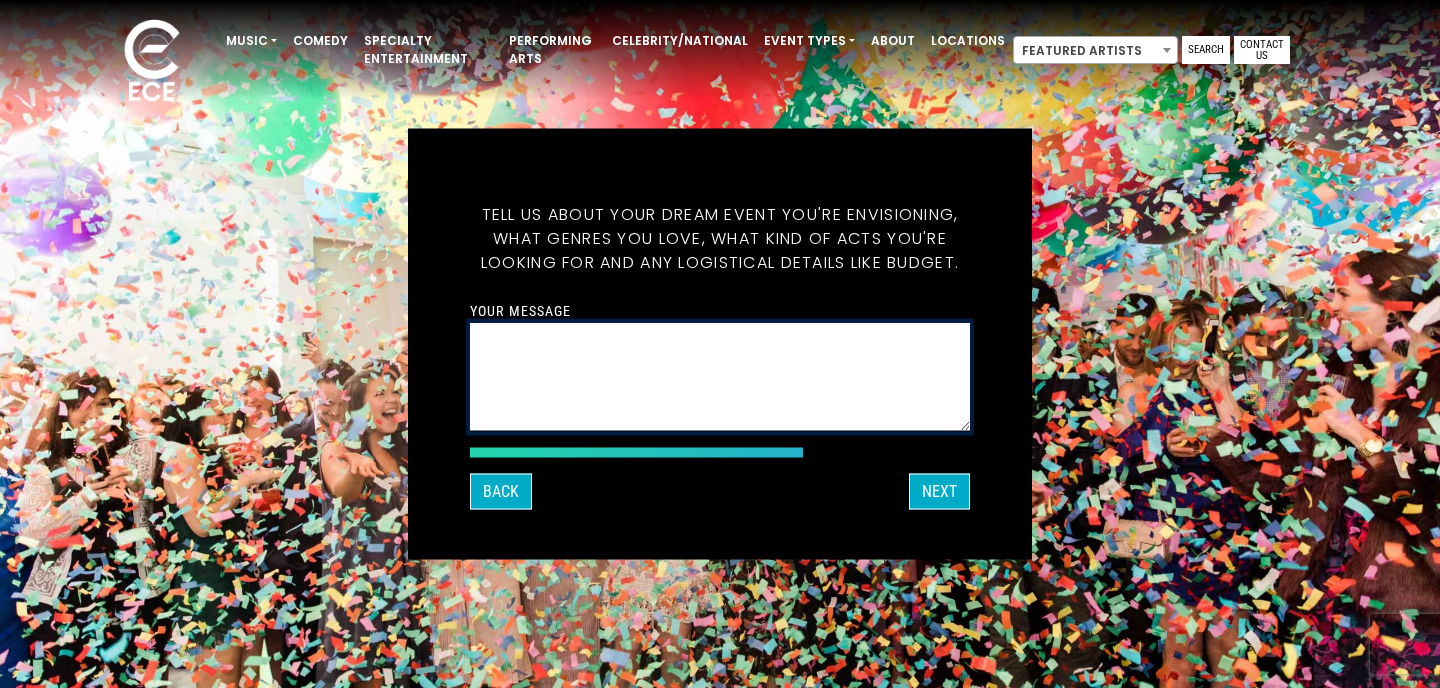 click on "Your message" at bounding box center (720, 377) 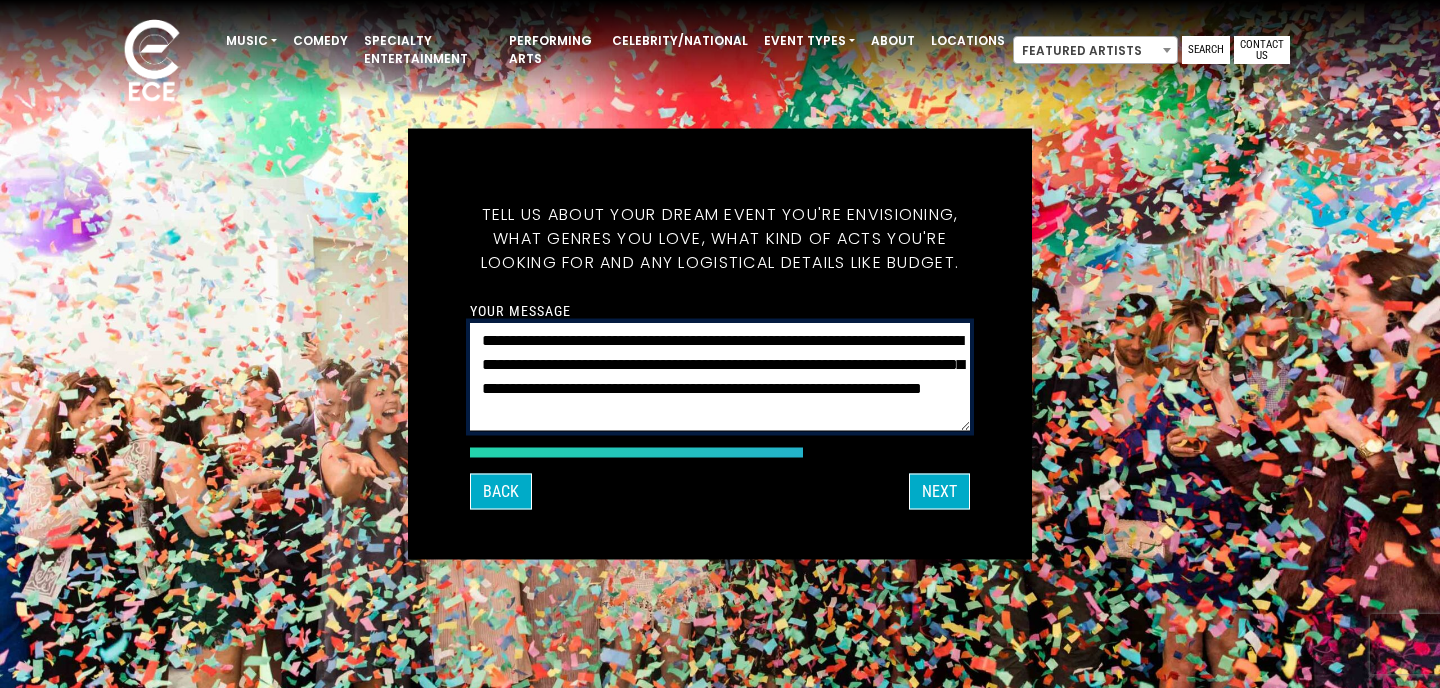 scroll, scrollTop: 17, scrollLeft: 0, axis: vertical 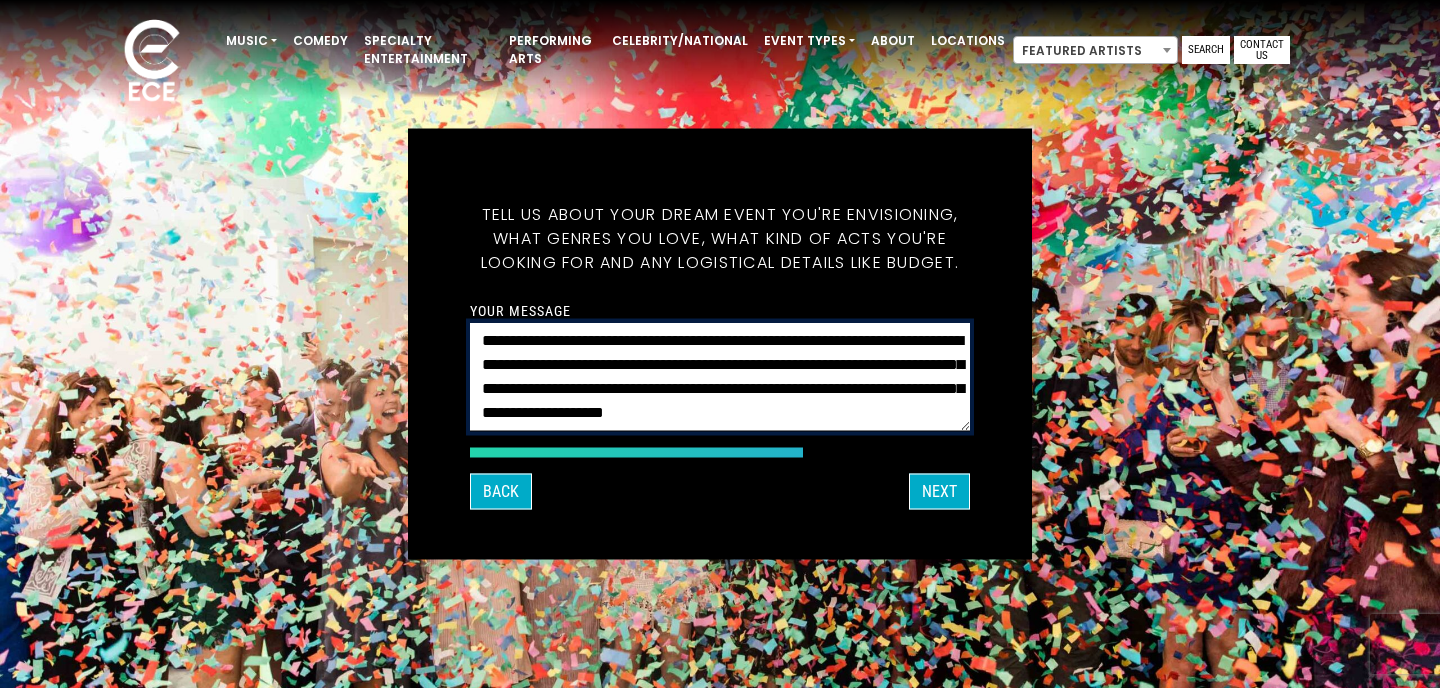click on "**********" at bounding box center (720, 377) 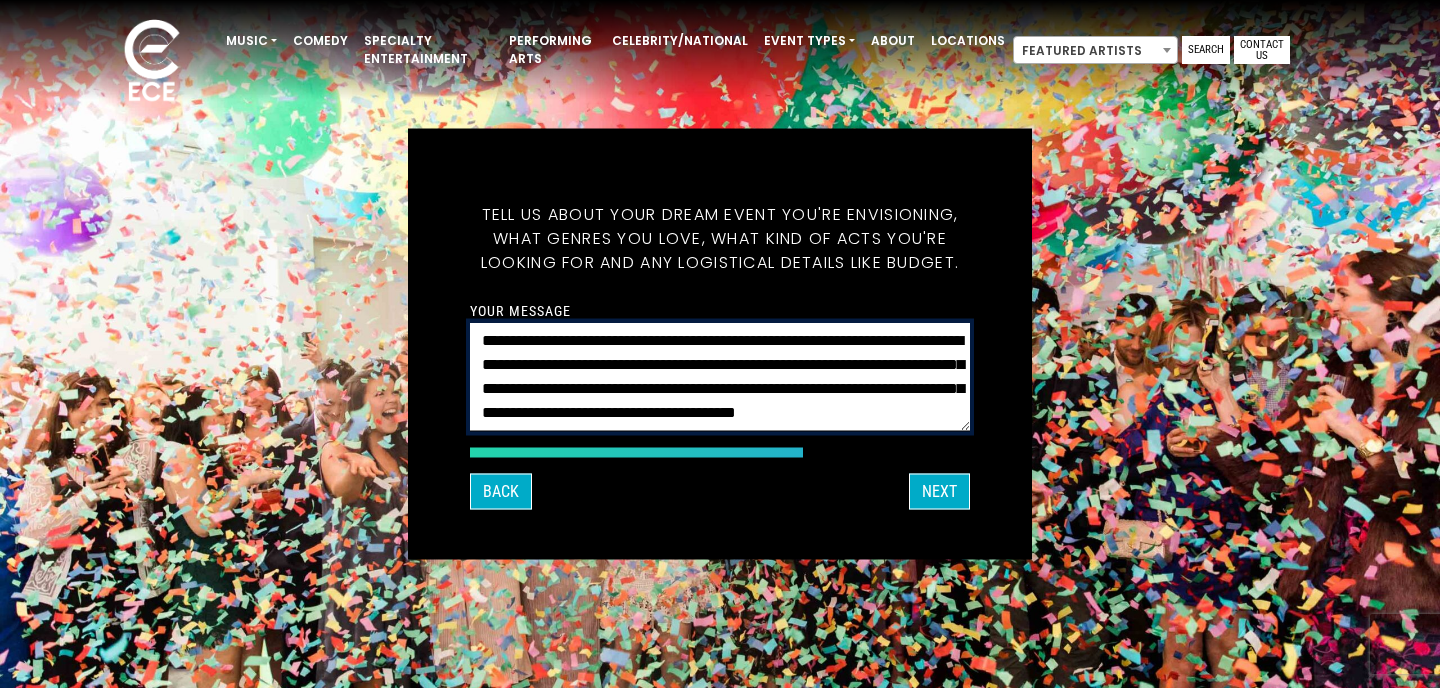 click on "**********" at bounding box center (720, 377) 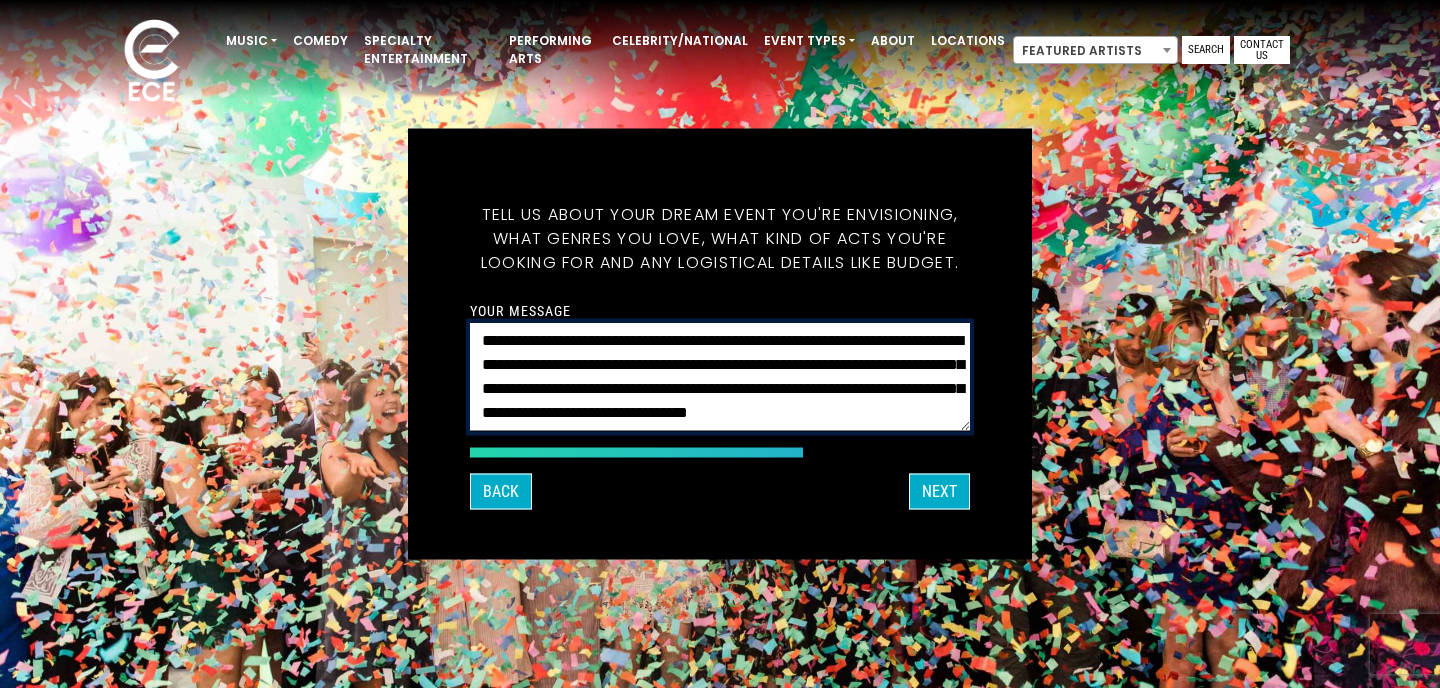 click on "**********" at bounding box center (720, 377) 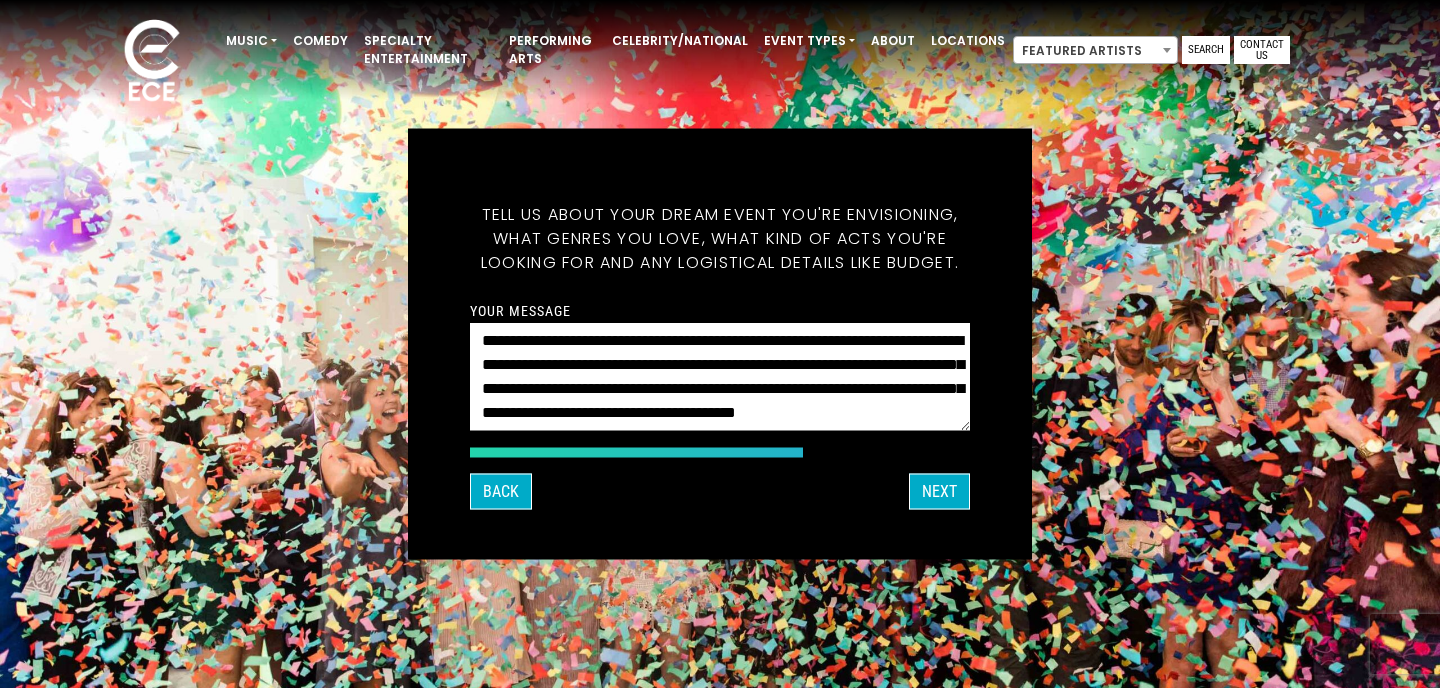 click on "**********" at bounding box center [720, 373] 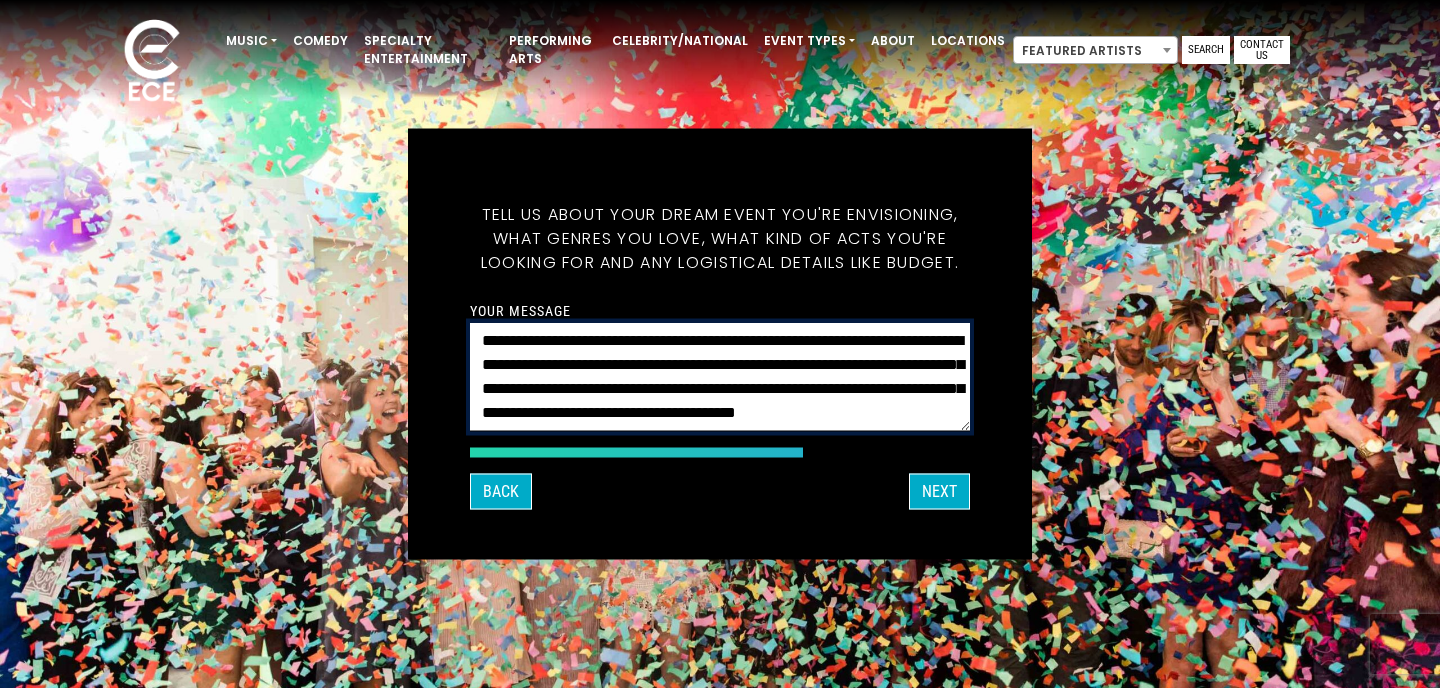 click on "**********" at bounding box center (720, 377) 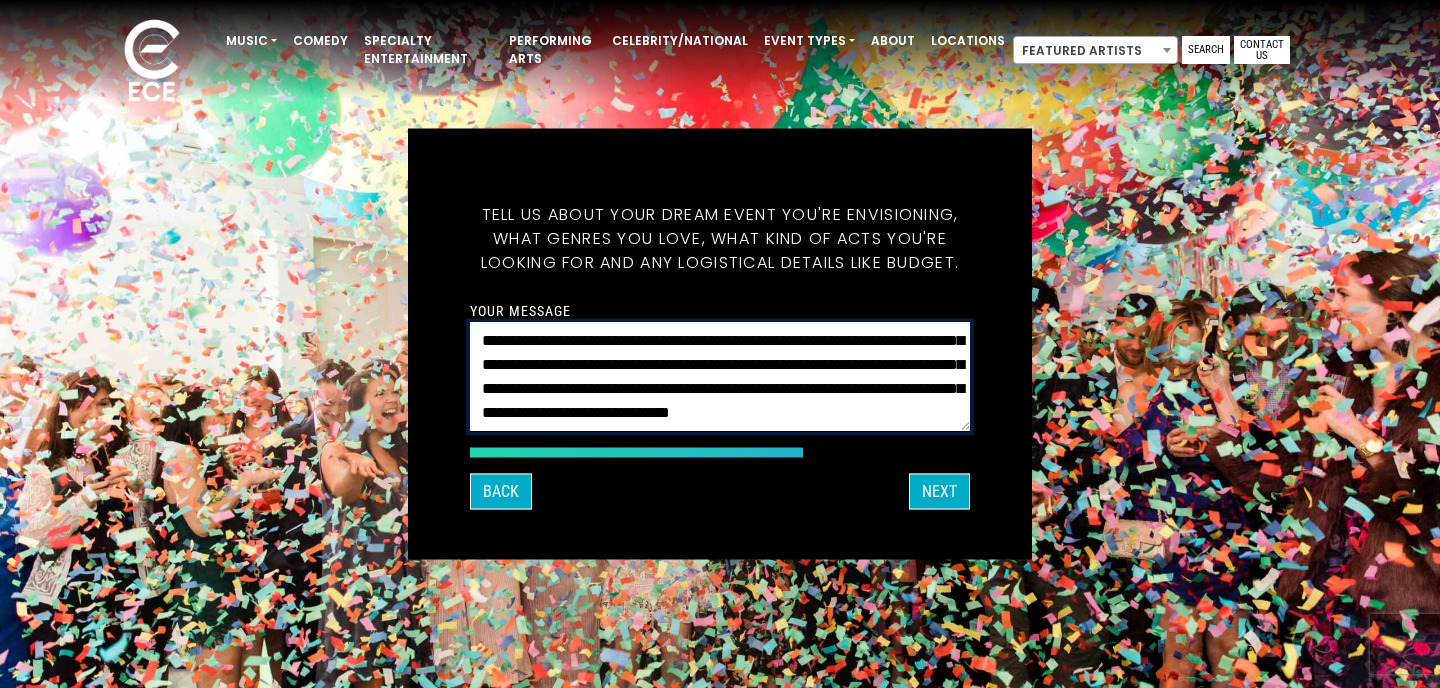 scroll, scrollTop: 65, scrollLeft: 0, axis: vertical 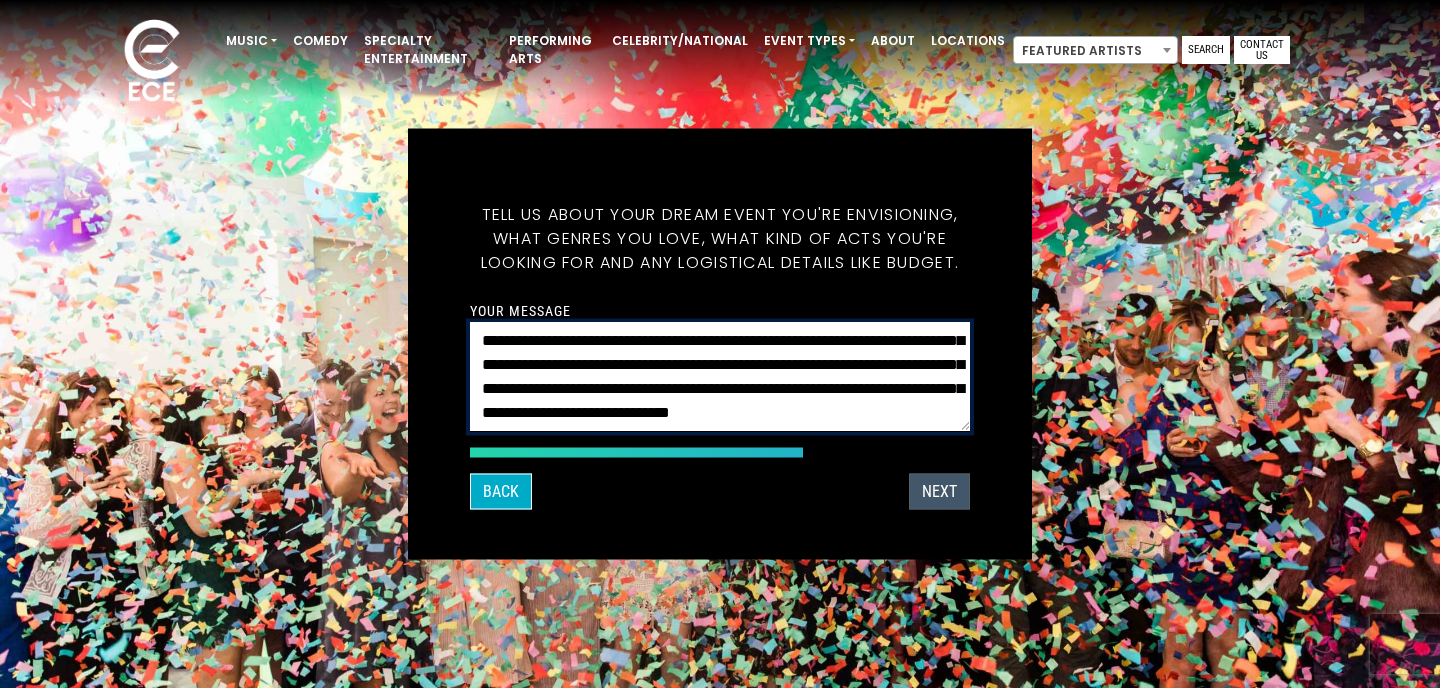 type on "**********" 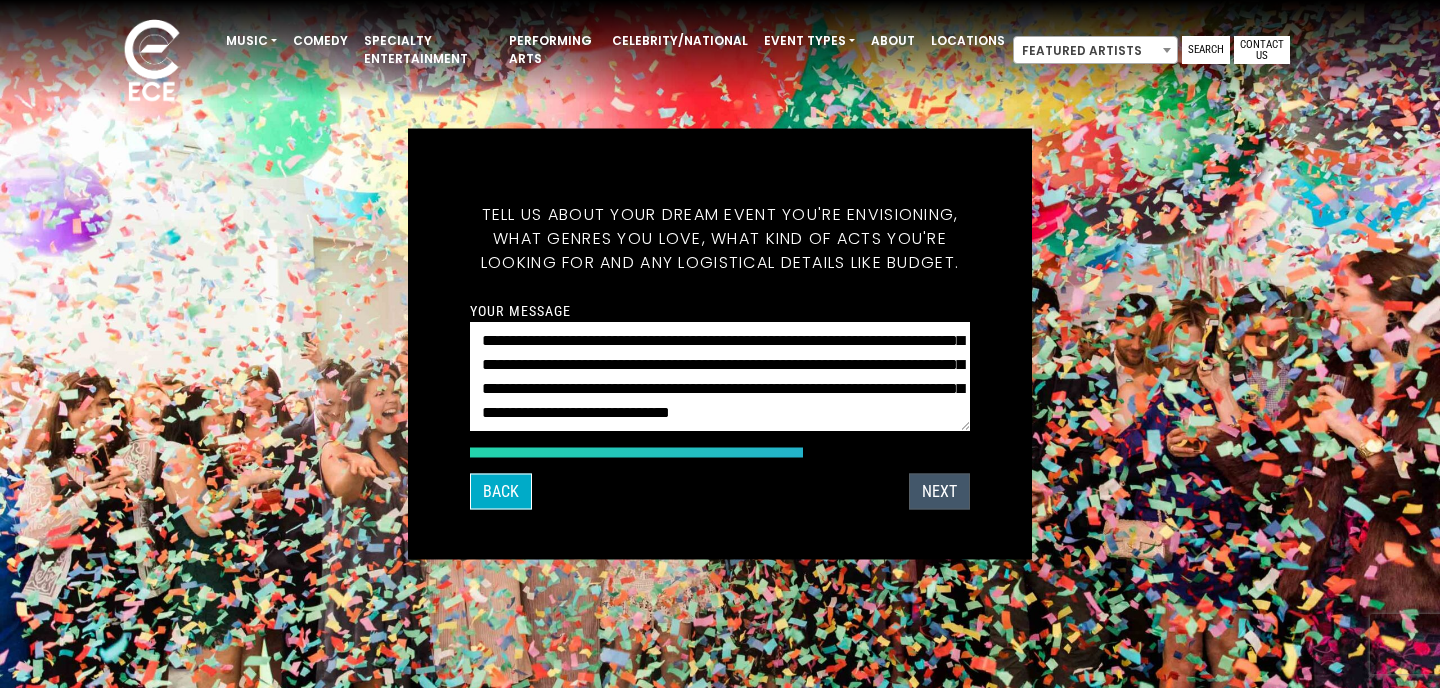 click on "Next" at bounding box center (939, 492) 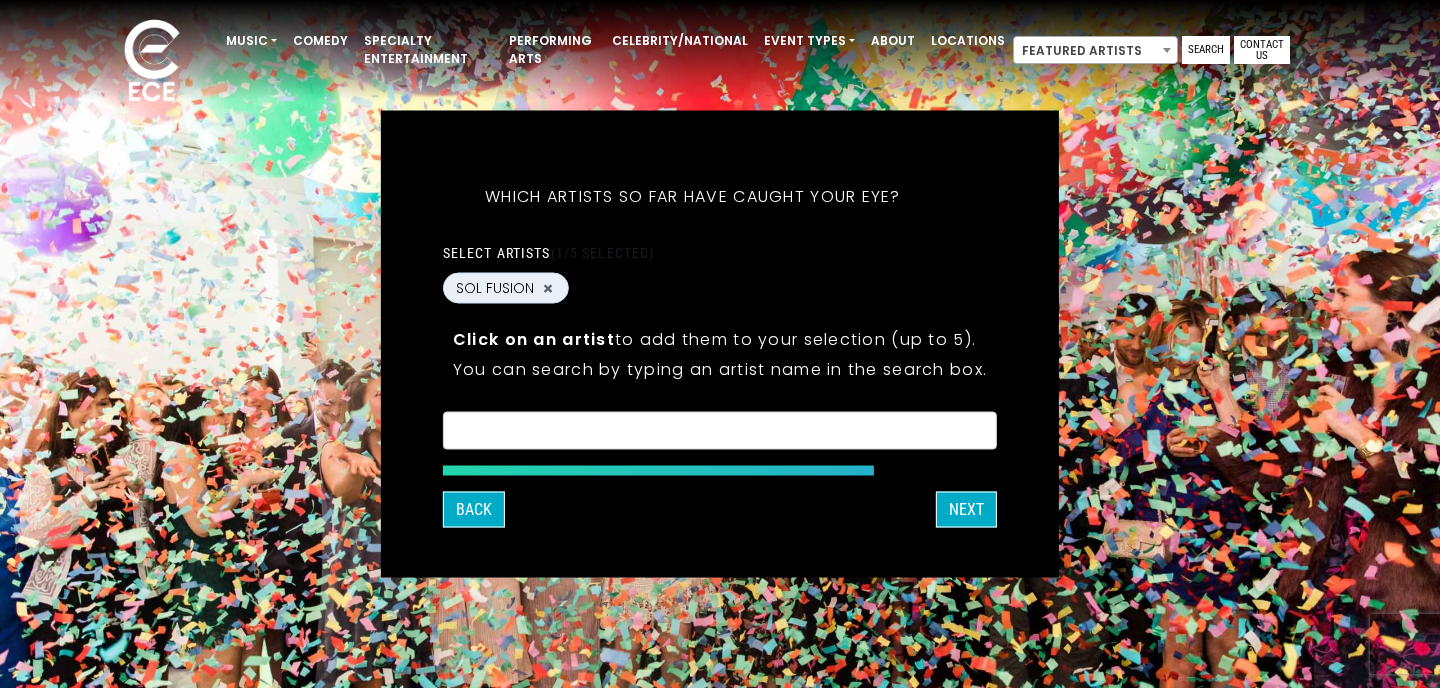click on "×" at bounding box center [720, 431] 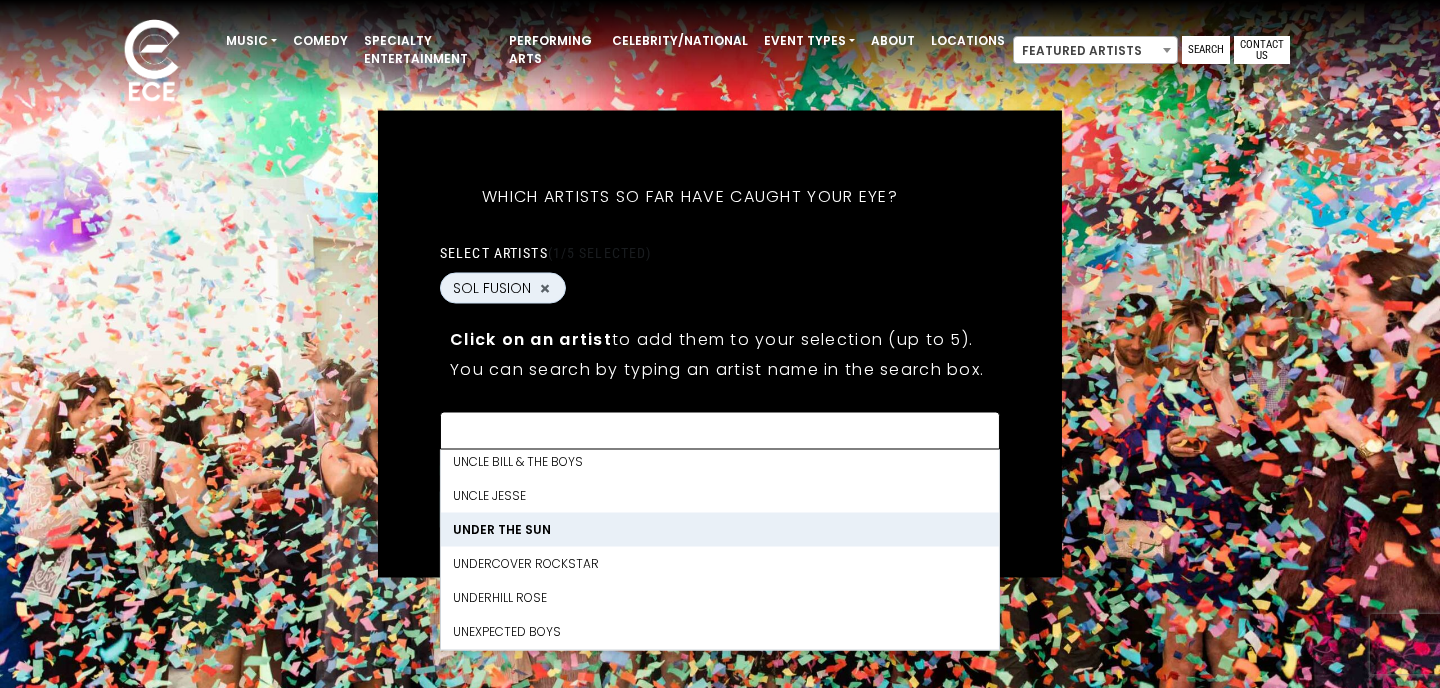 scroll, scrollTop: 28047, scrollLeft: 0, axis: vertical 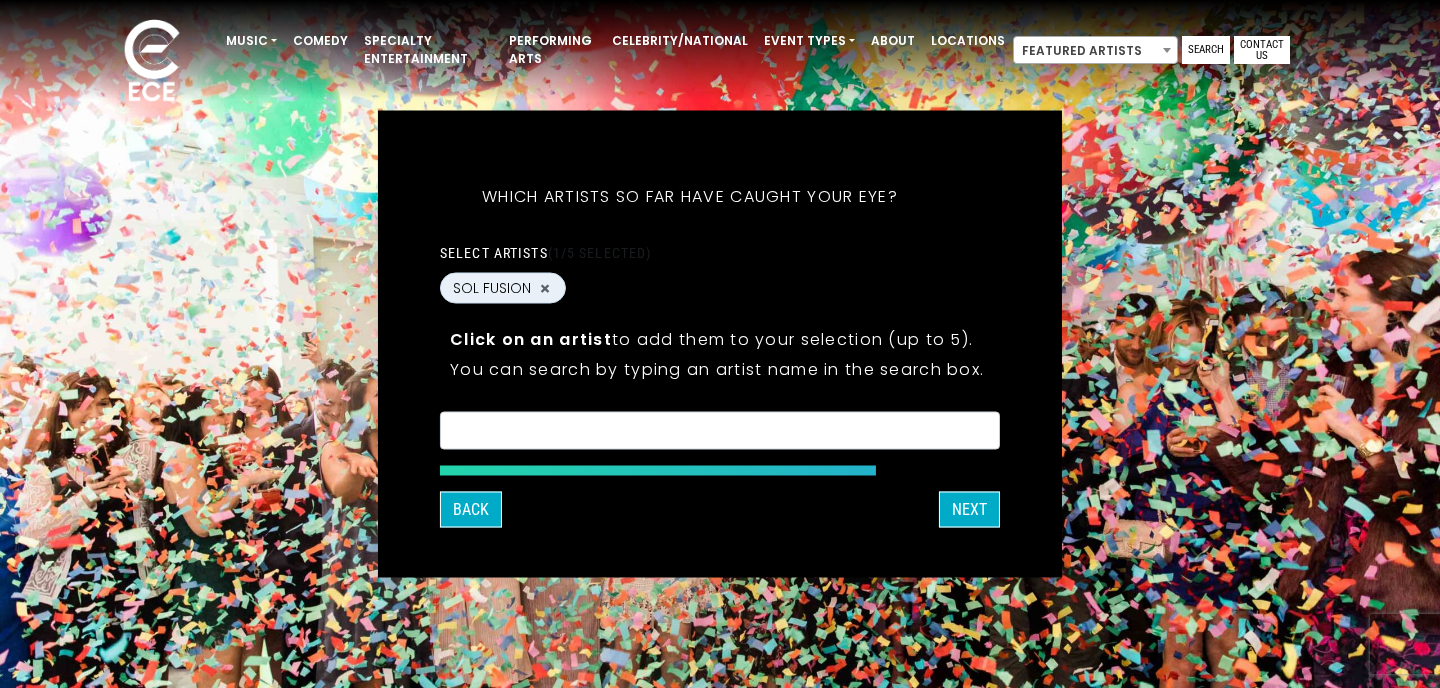 click on "Thanks [CITY], ! What's your email and the best number to reach you at?" at bounding box center (720, 344) 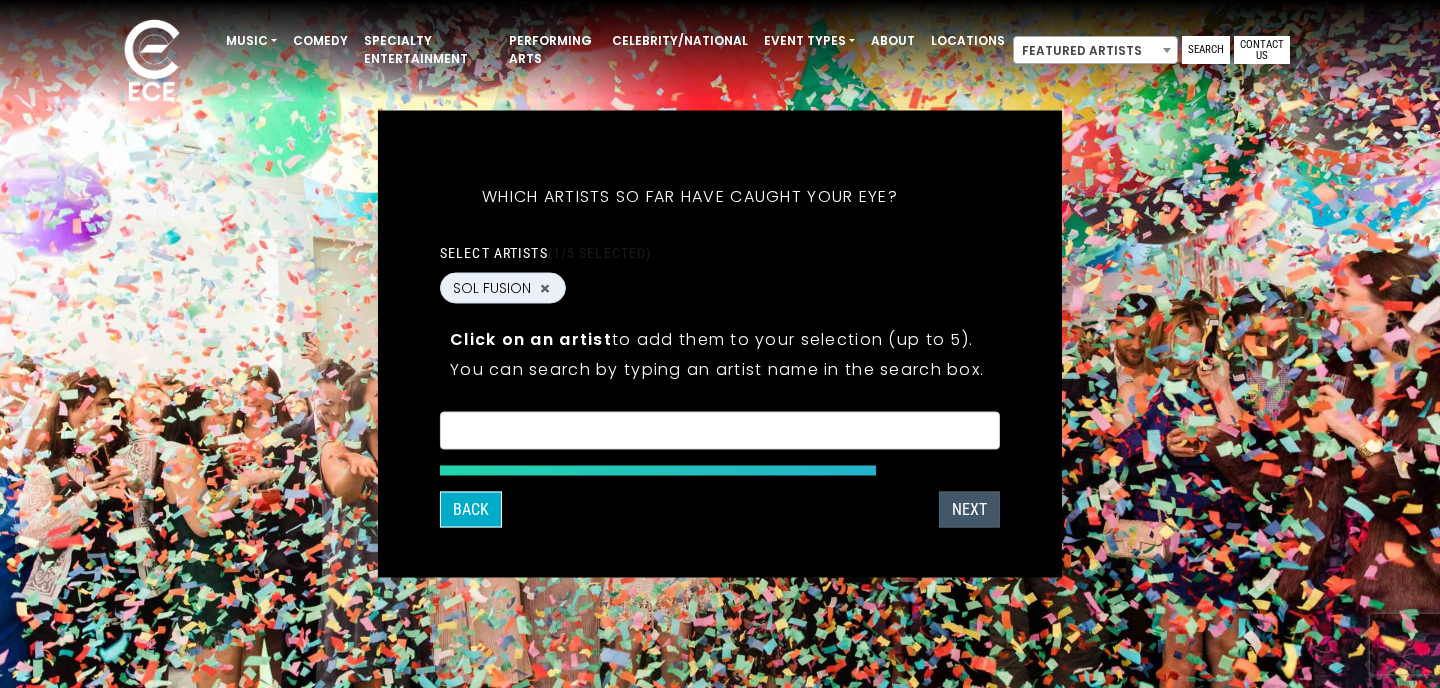 click on "Next" at bounding box center (969, 510) 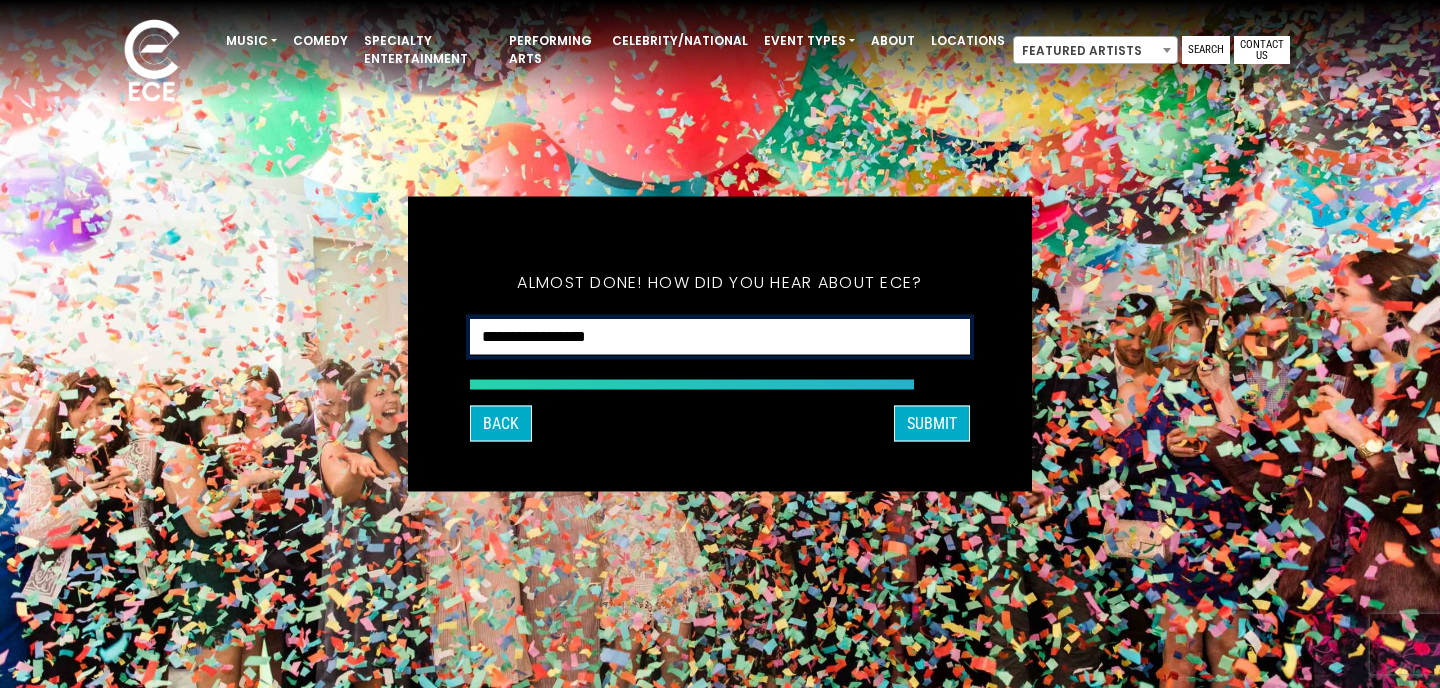click on "**********" at bounding box center (720, 337) 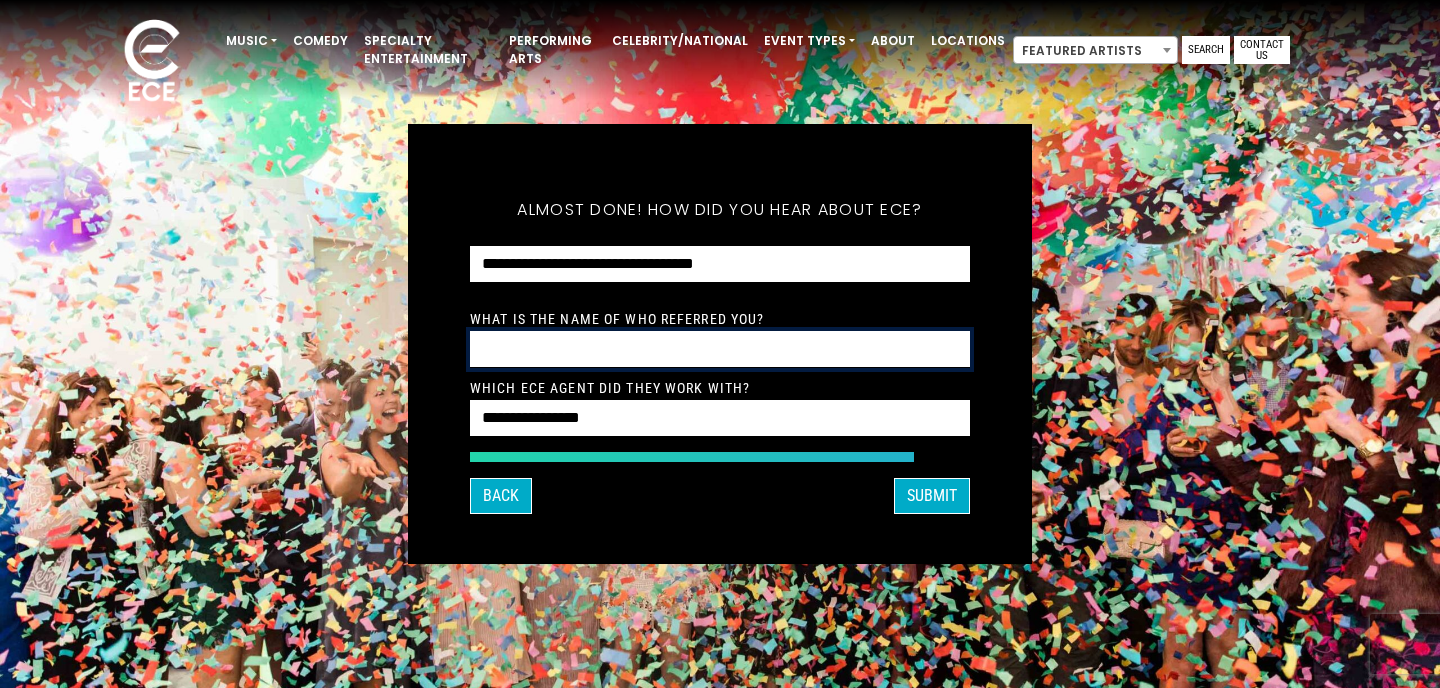 click at bounding box center (720, 349) 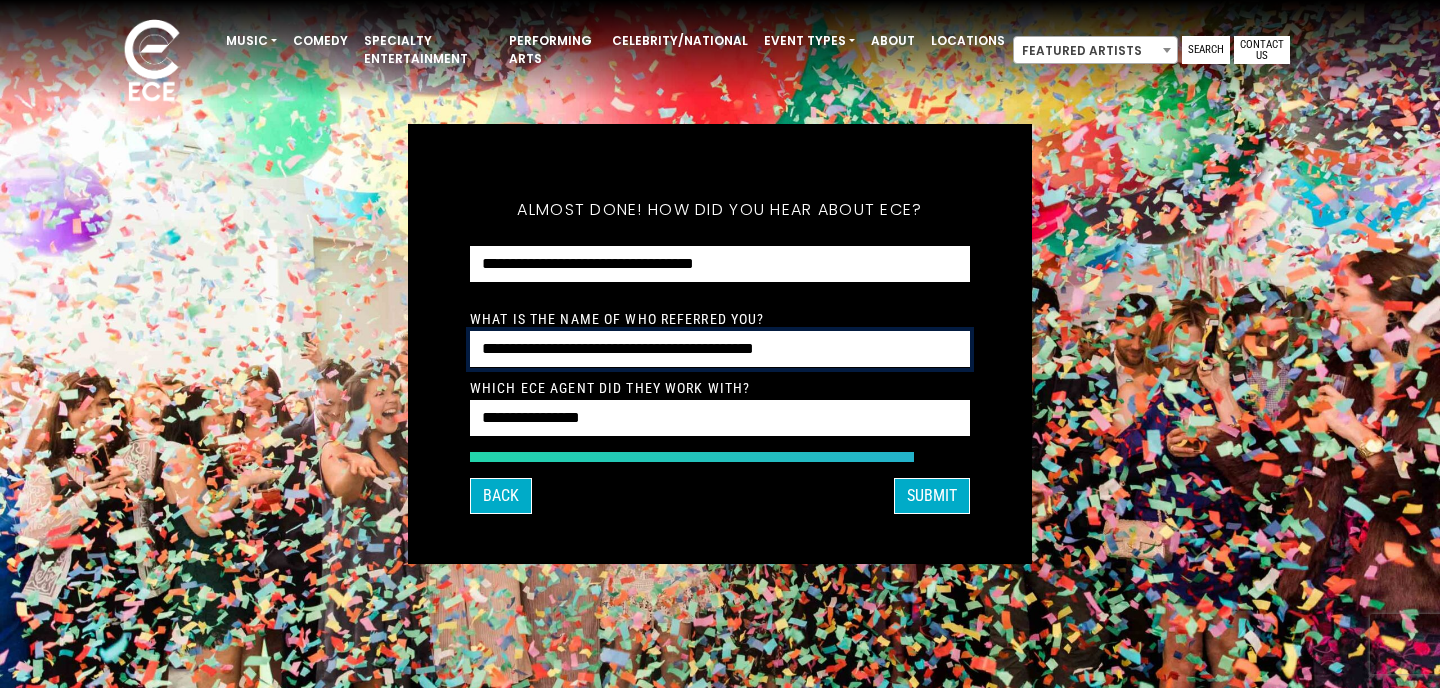 type on "**********" 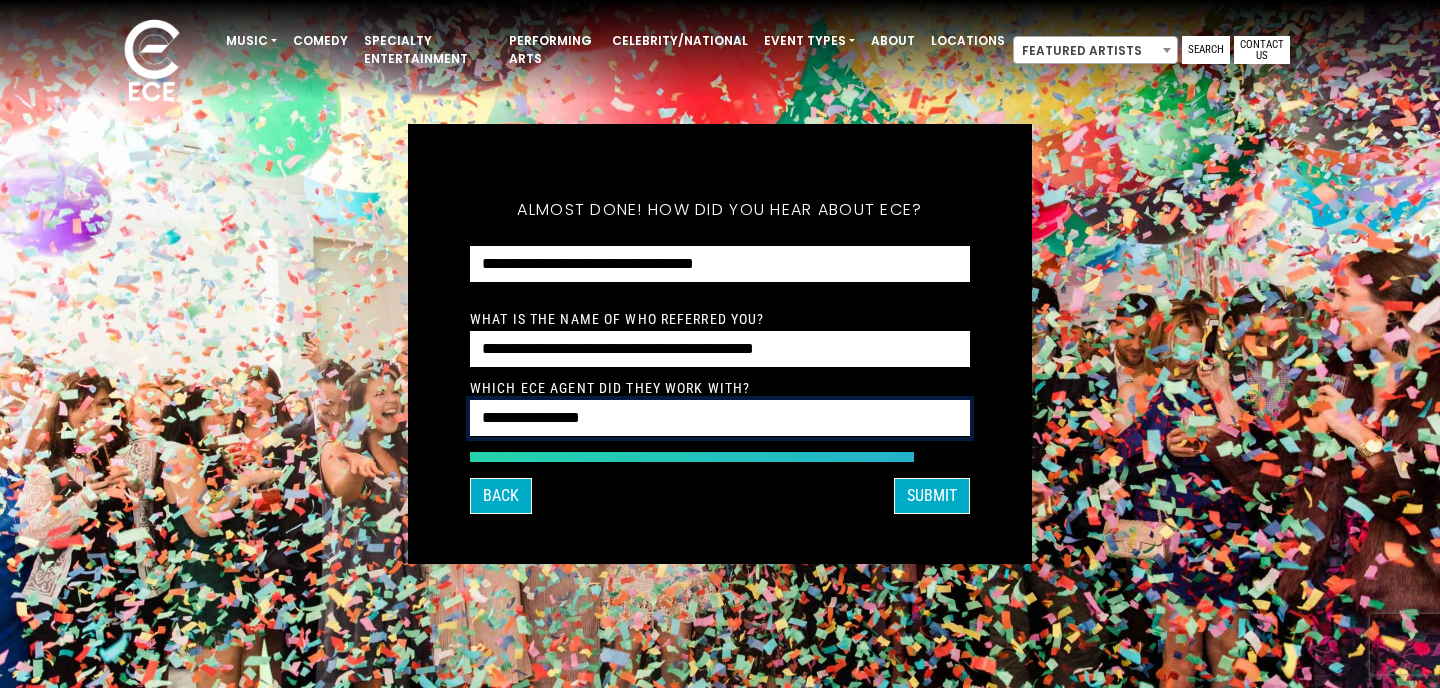 click on "**********" at bounding box center [720, 418] 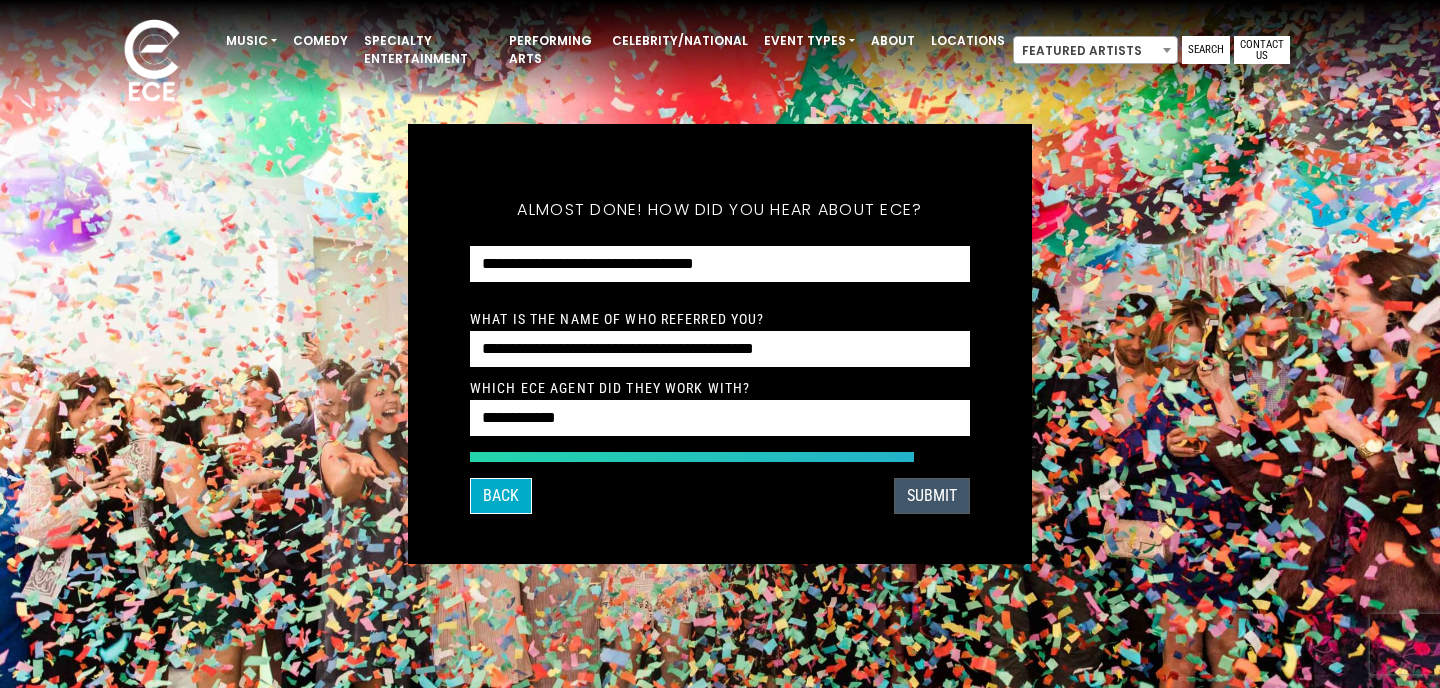 click on "SUBMIT" at bounding box center (932, 496) 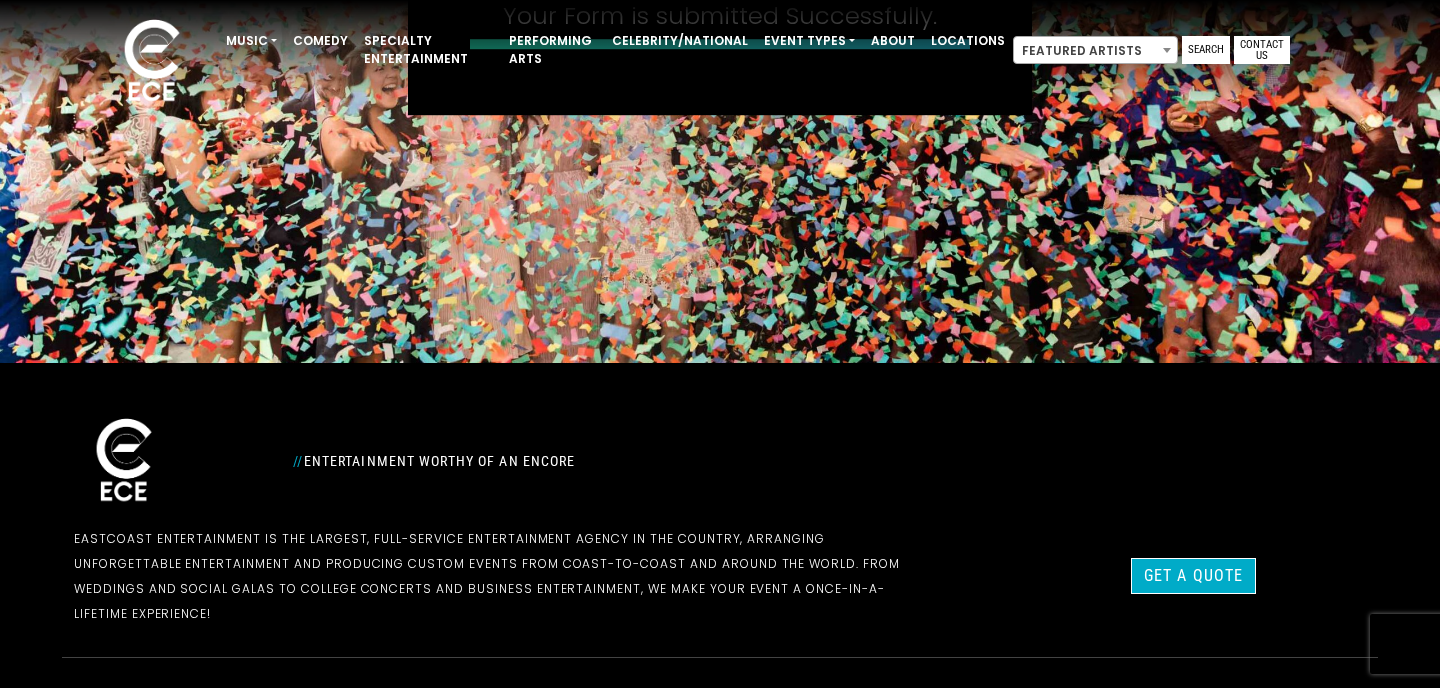 scroll, scrollTop: 328, scrollLeft: 0, axis: vertical 